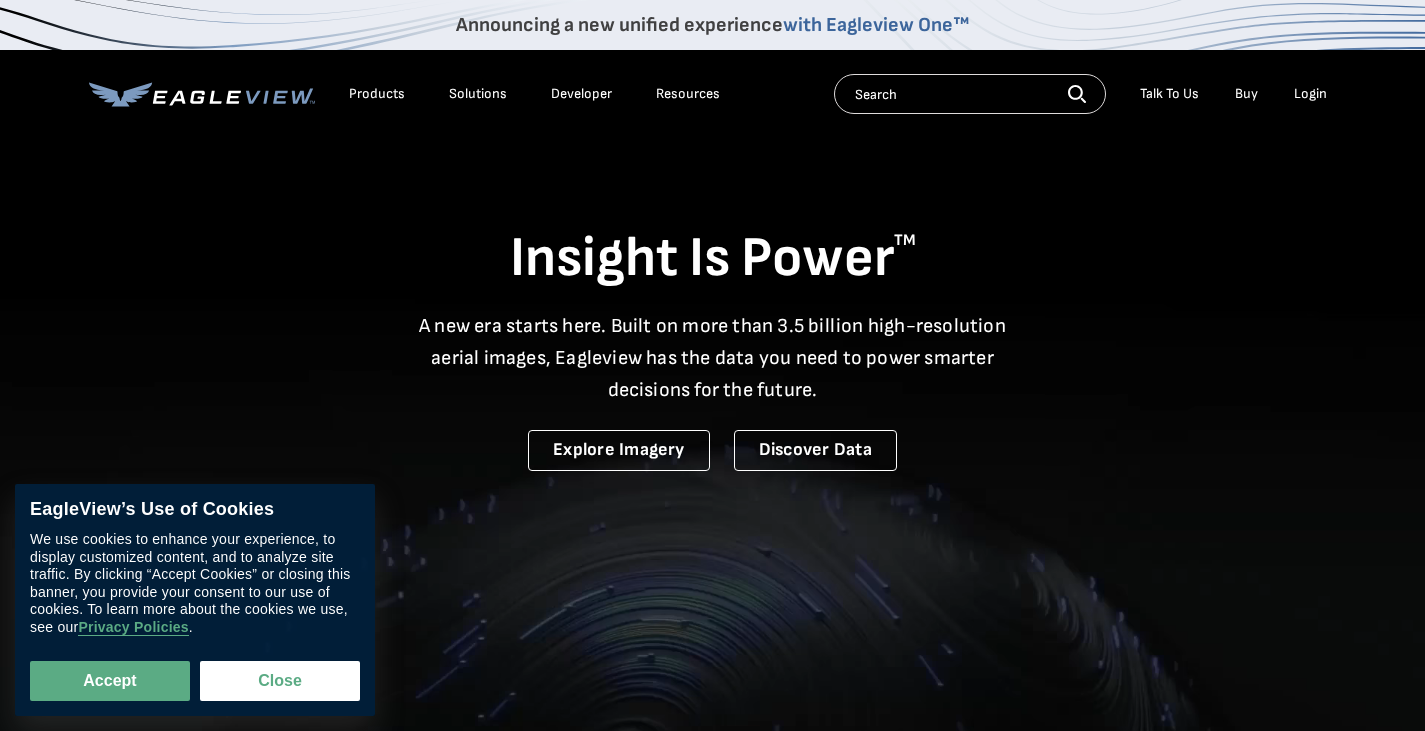 scroll, scrollTop: 0, scrollLeft: 0, axis: both 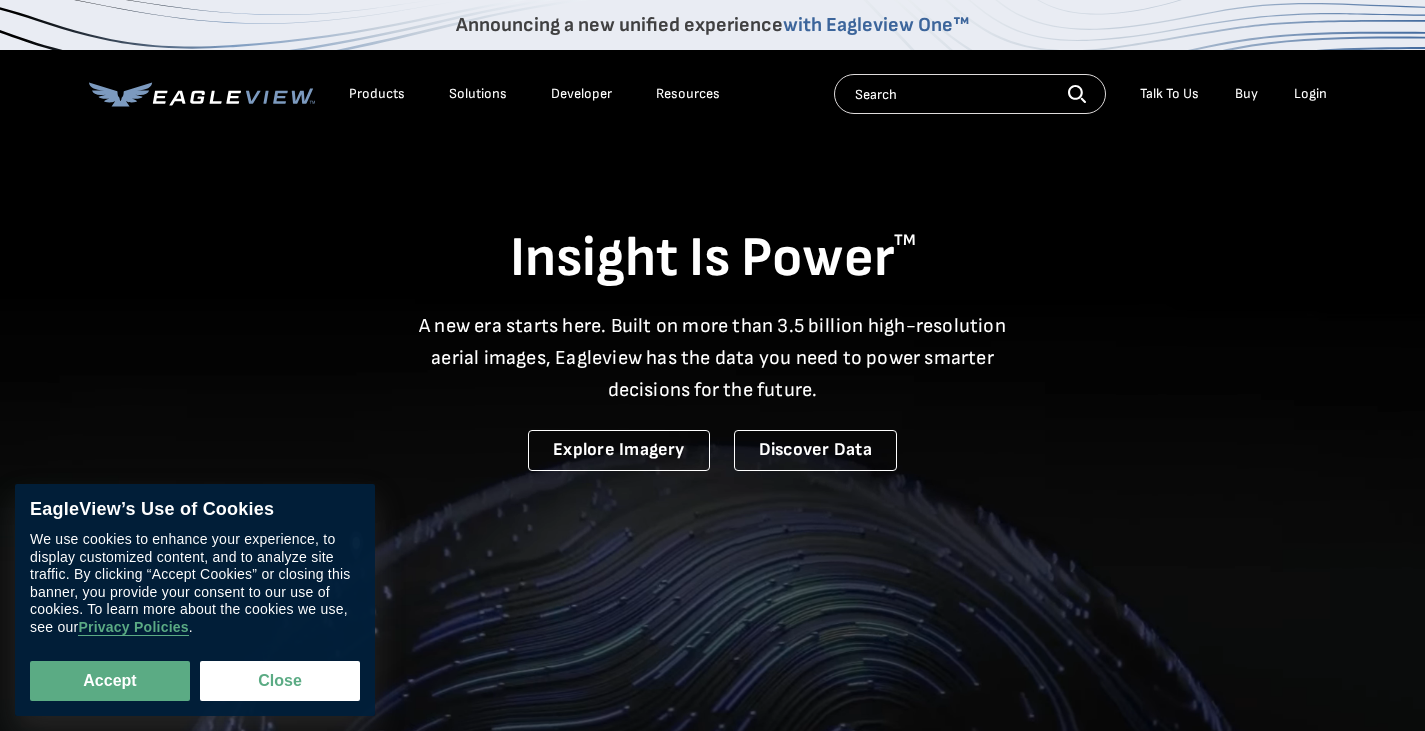 click on "Login" at bounding box center [1310, 94] 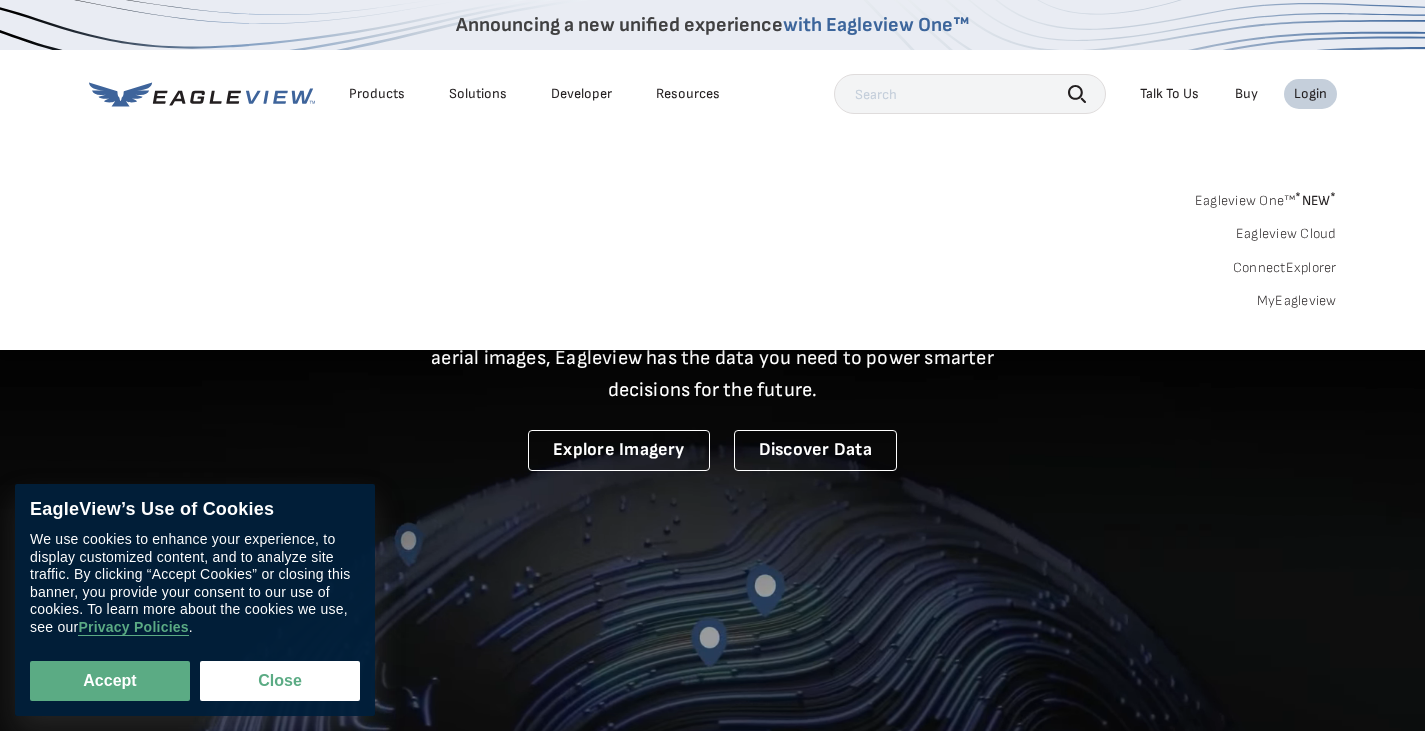 click on "Login" at bounding box center (1310, 94) 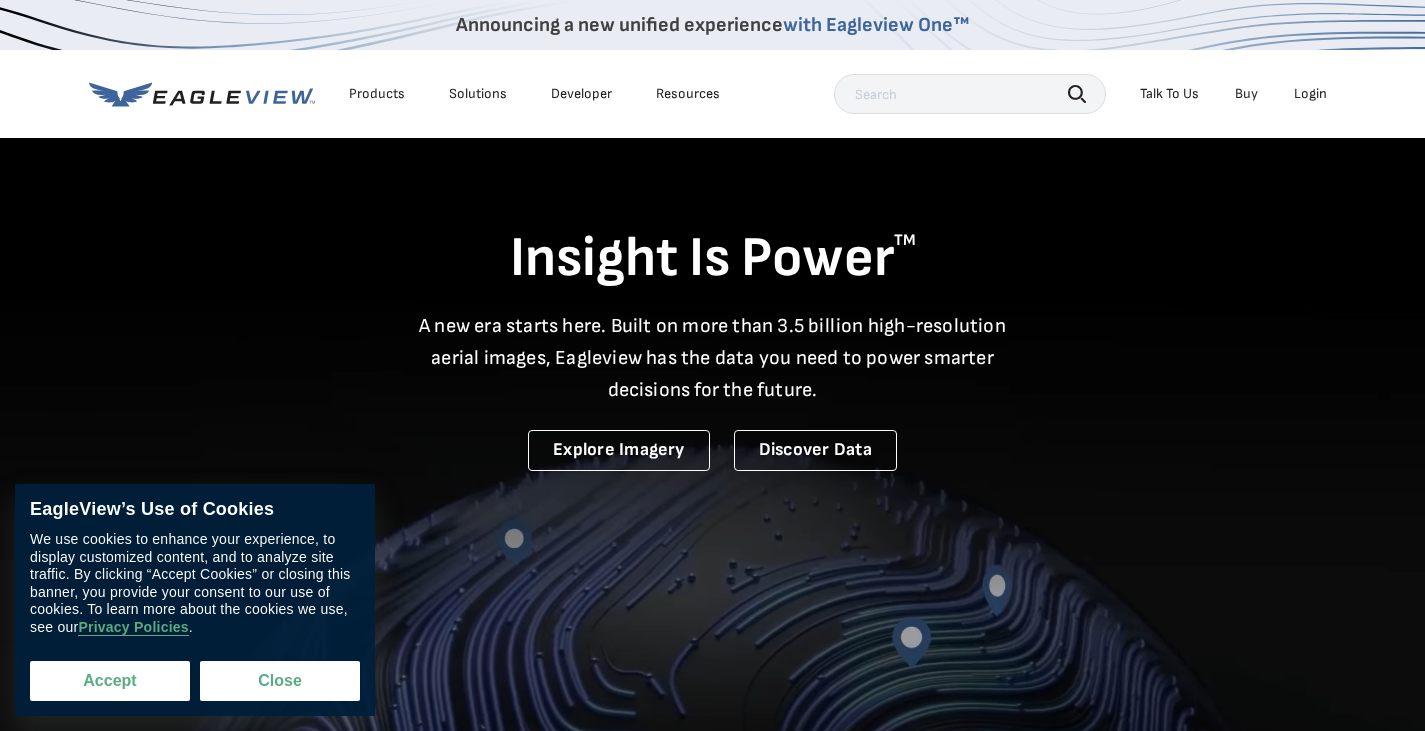 click on "Accept" at bounding box center (110, 681) 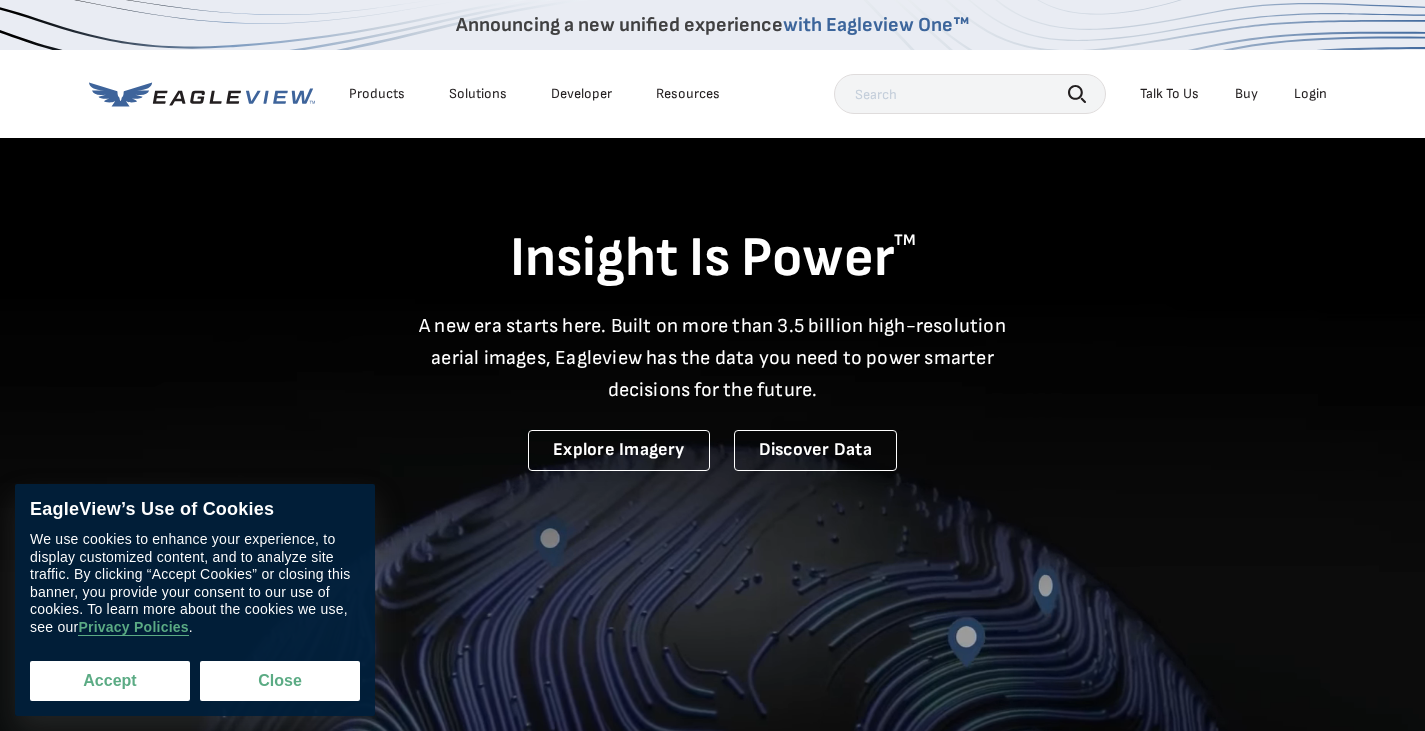 checkbox on "true" 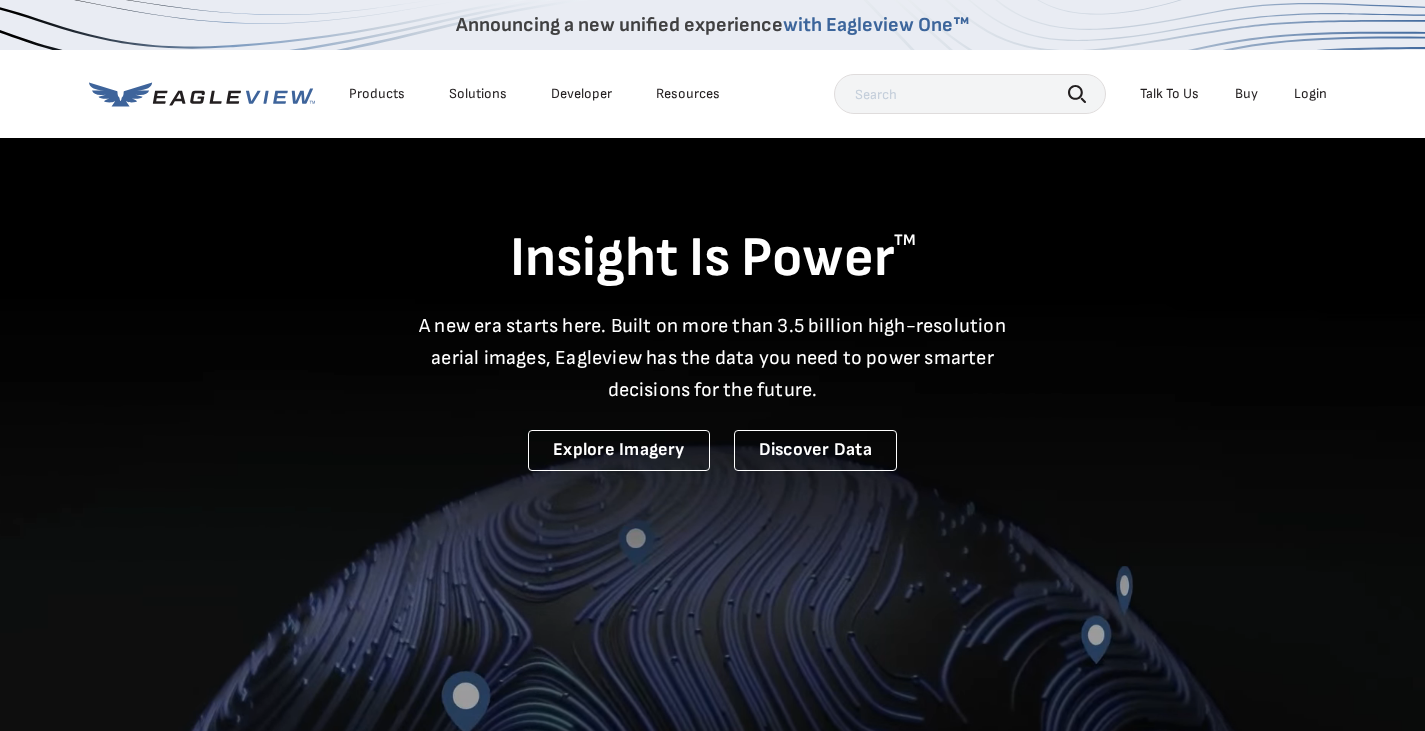 click on "Login" at bounding box center (1310, 94) 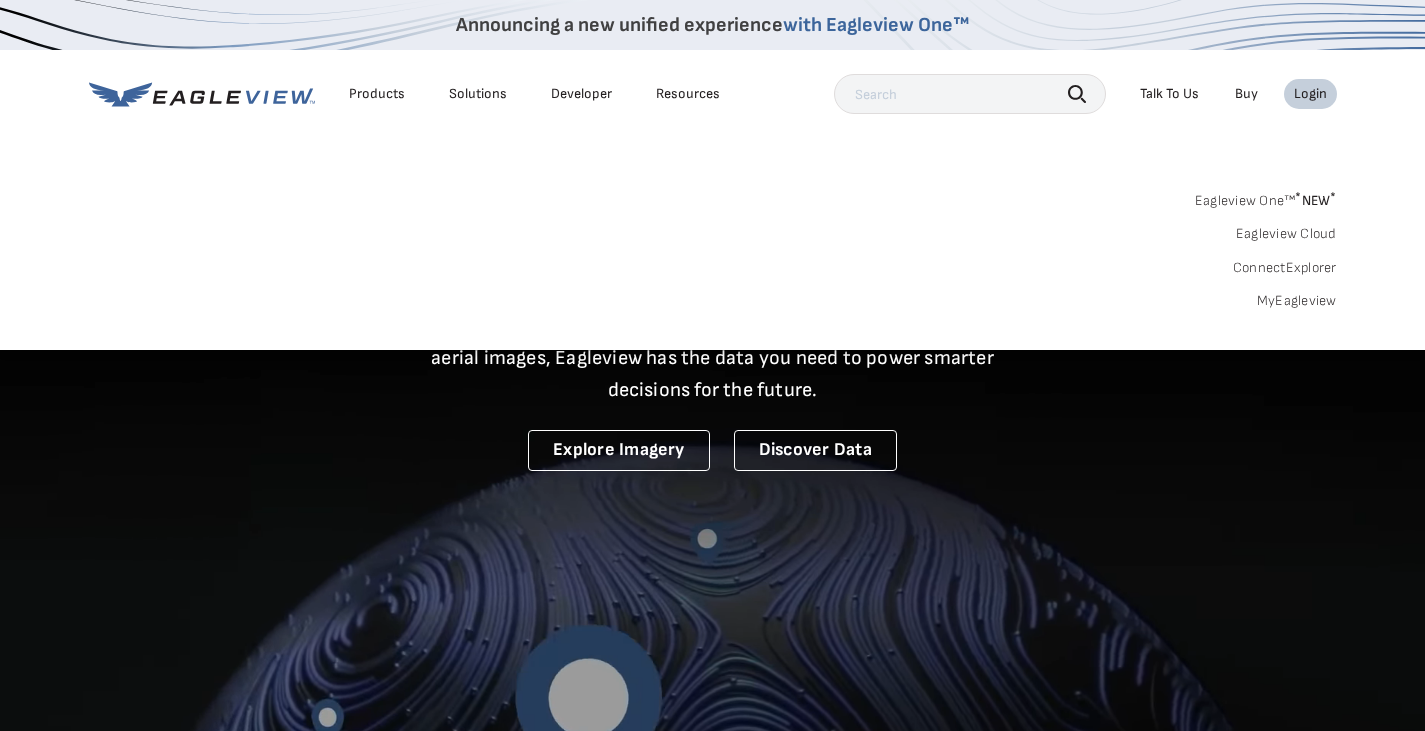 click on "Login" at bounding box center (1310, 94) 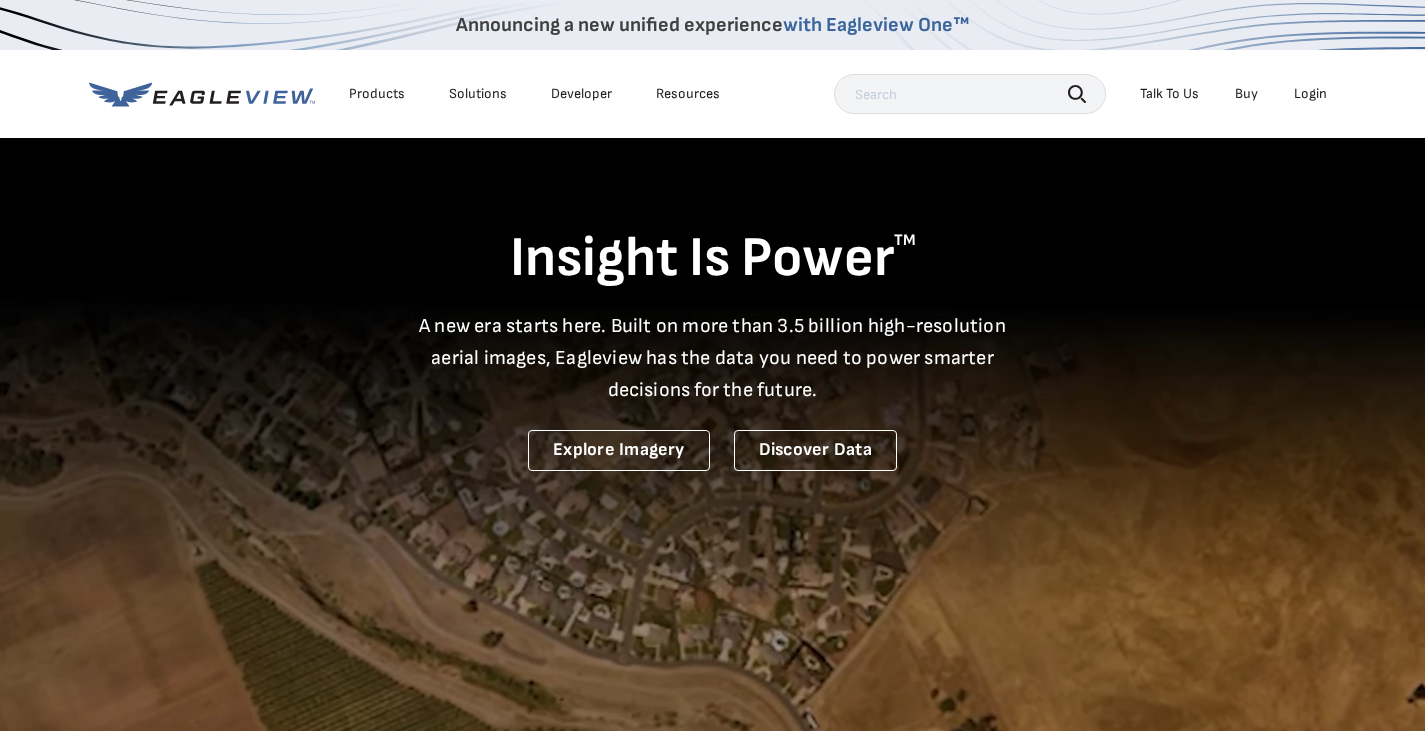 click on "Login" at bounding box center [1310, 94] 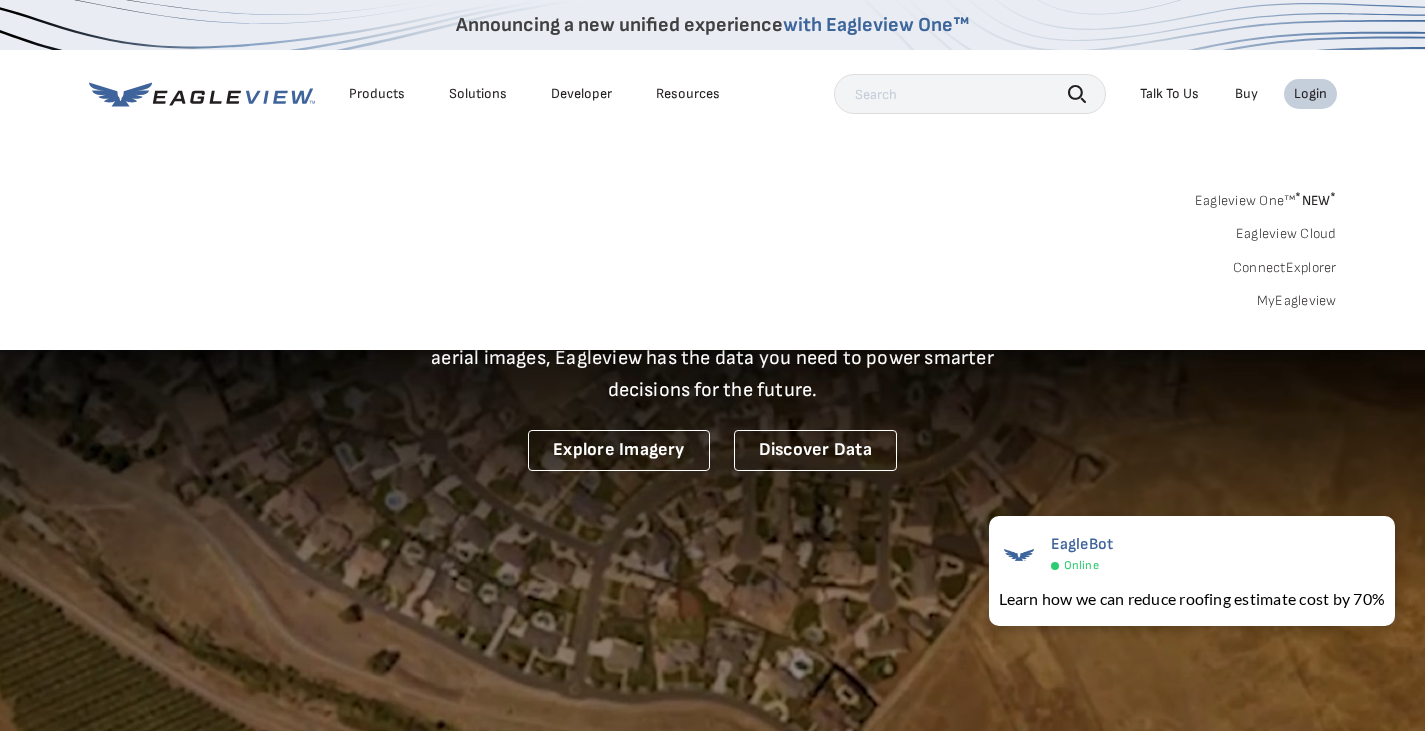 click on "Eagleview One™  * NEW *" at bounding box center [1266, 197] 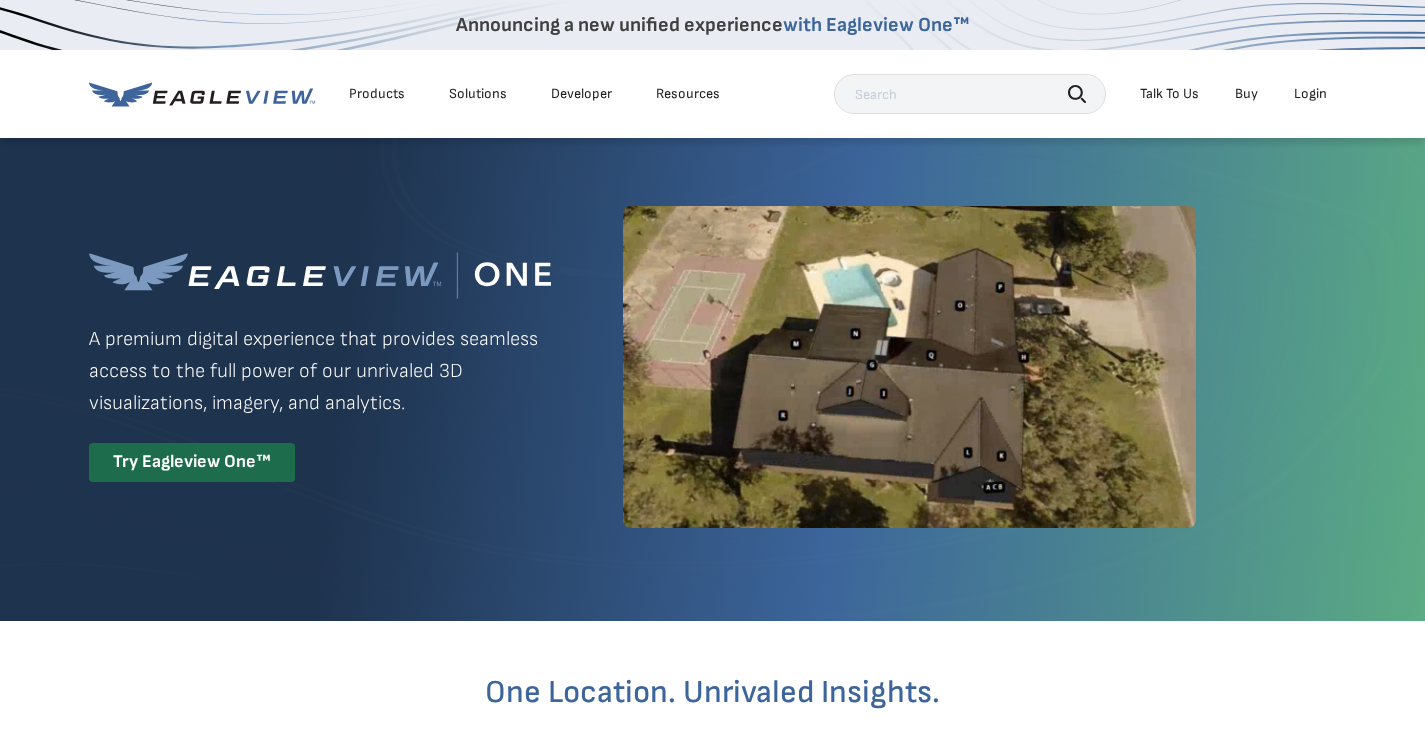 scroll, scrollTop: 0, scrollLeft: 0, axis: both 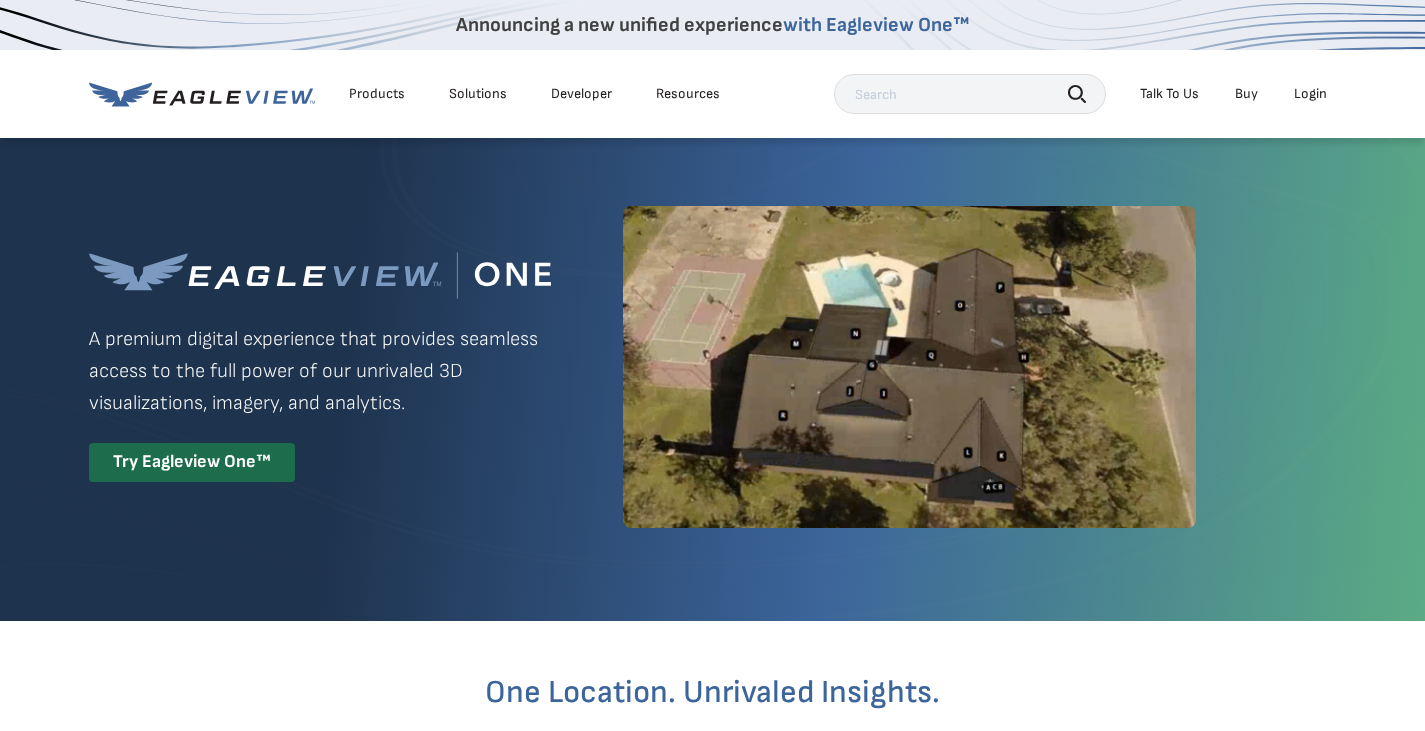 click on "Login" at bounding box center [1310, 94] 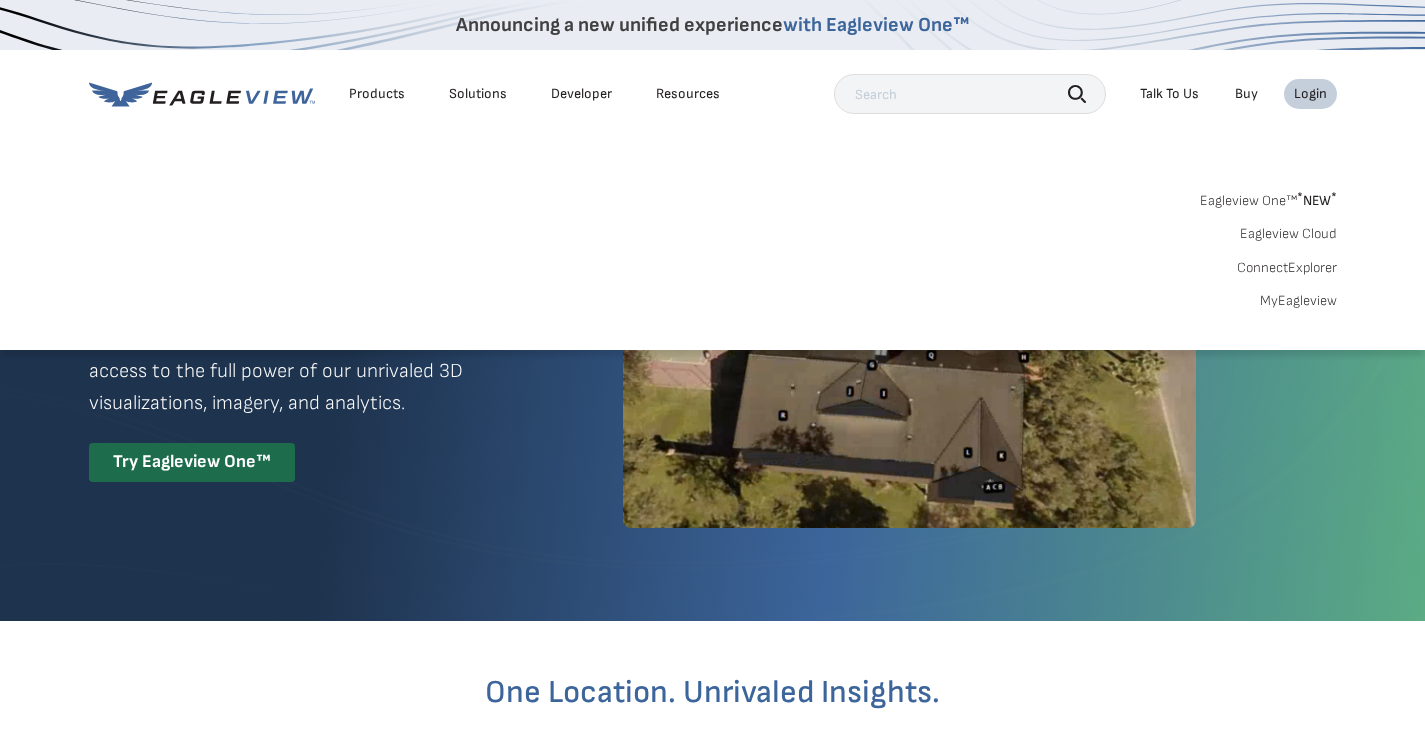 click on "Login" at bounding box center [1310, 94] 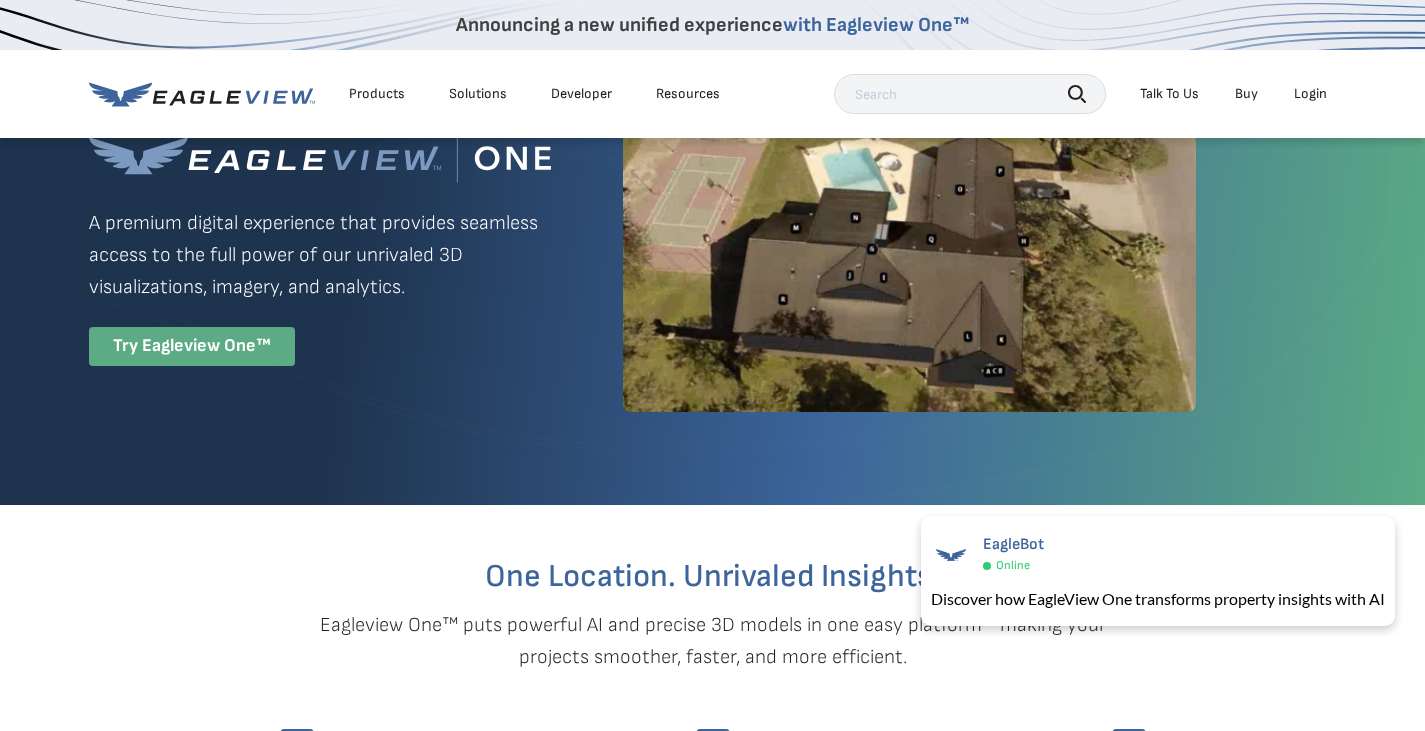 scroll, scrollTop: 19, scrollLeft: 0, axis: vertical 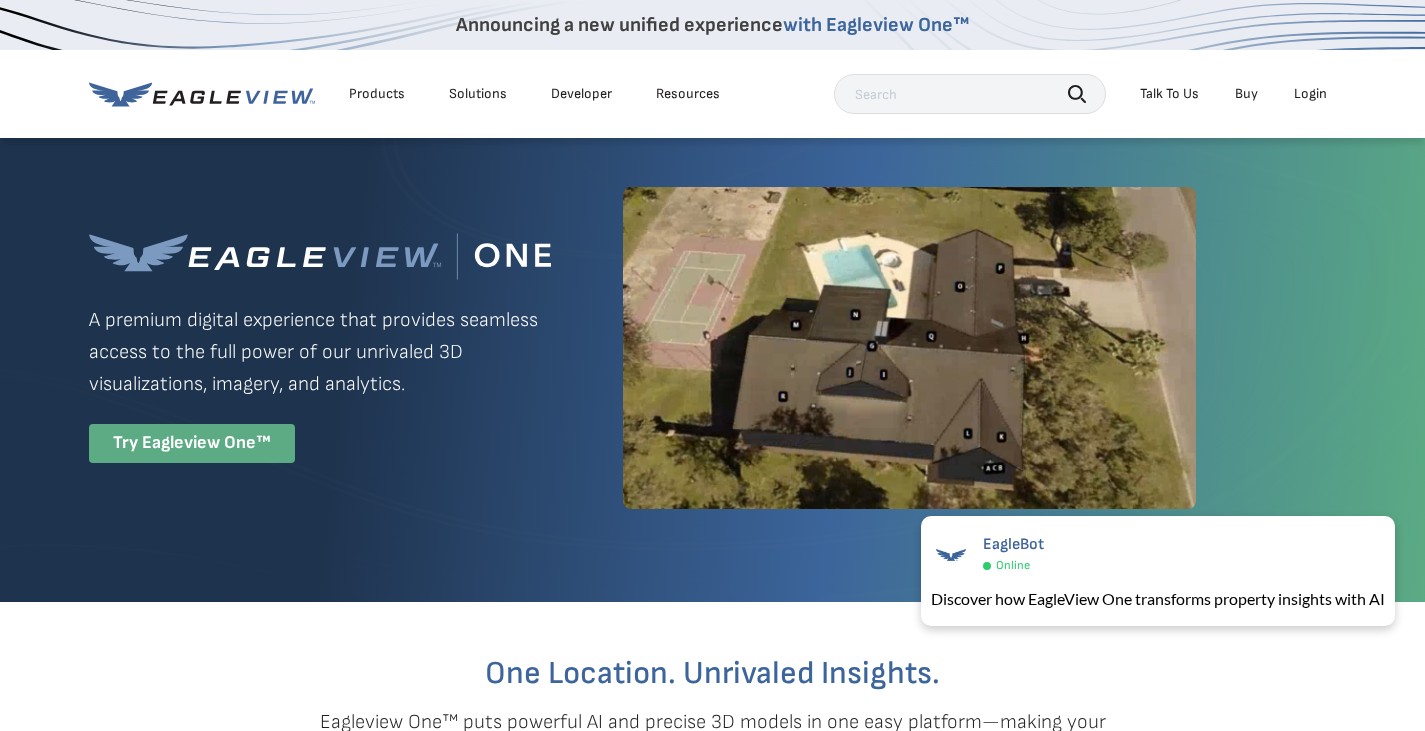 click on "Try Eagleview One™" at bounding box center [192, 443] 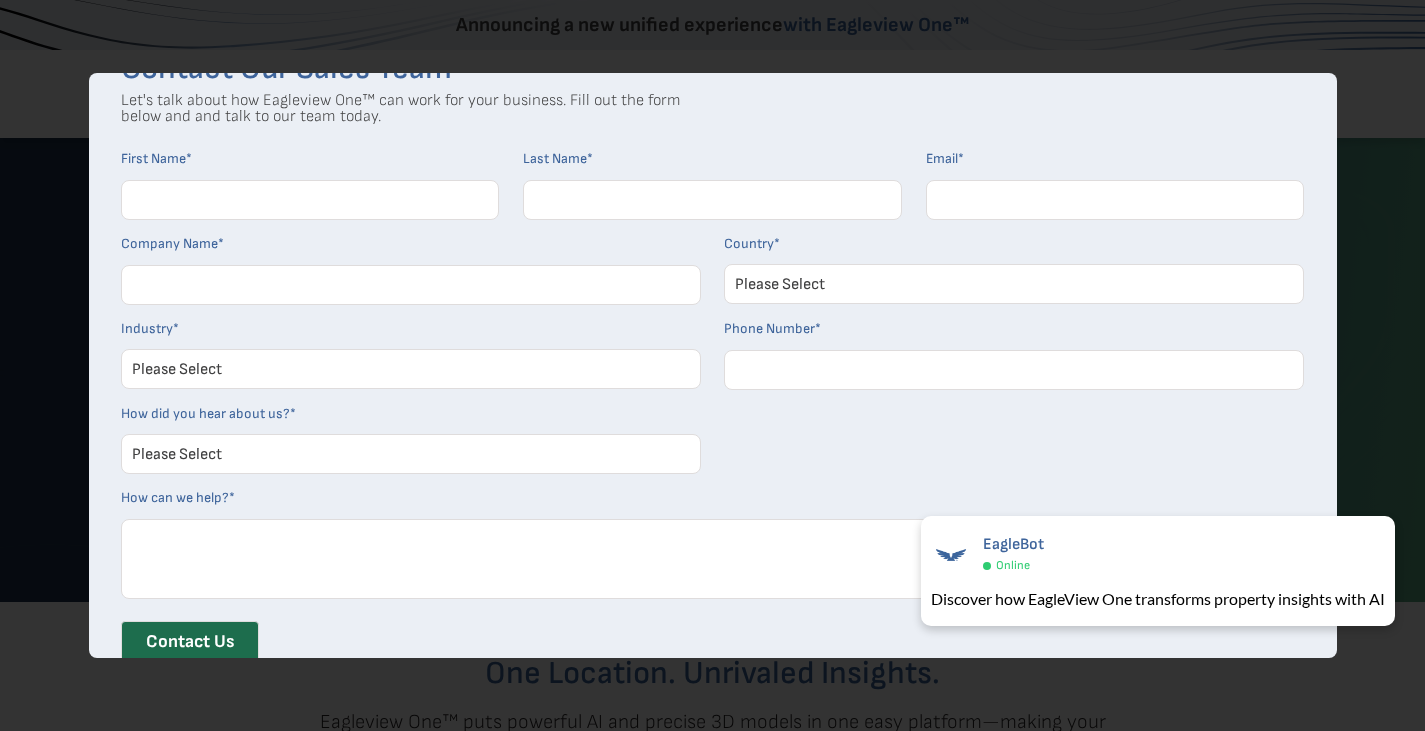 scroll, scrollTop: 0, scrollLeft: 0, axis: both 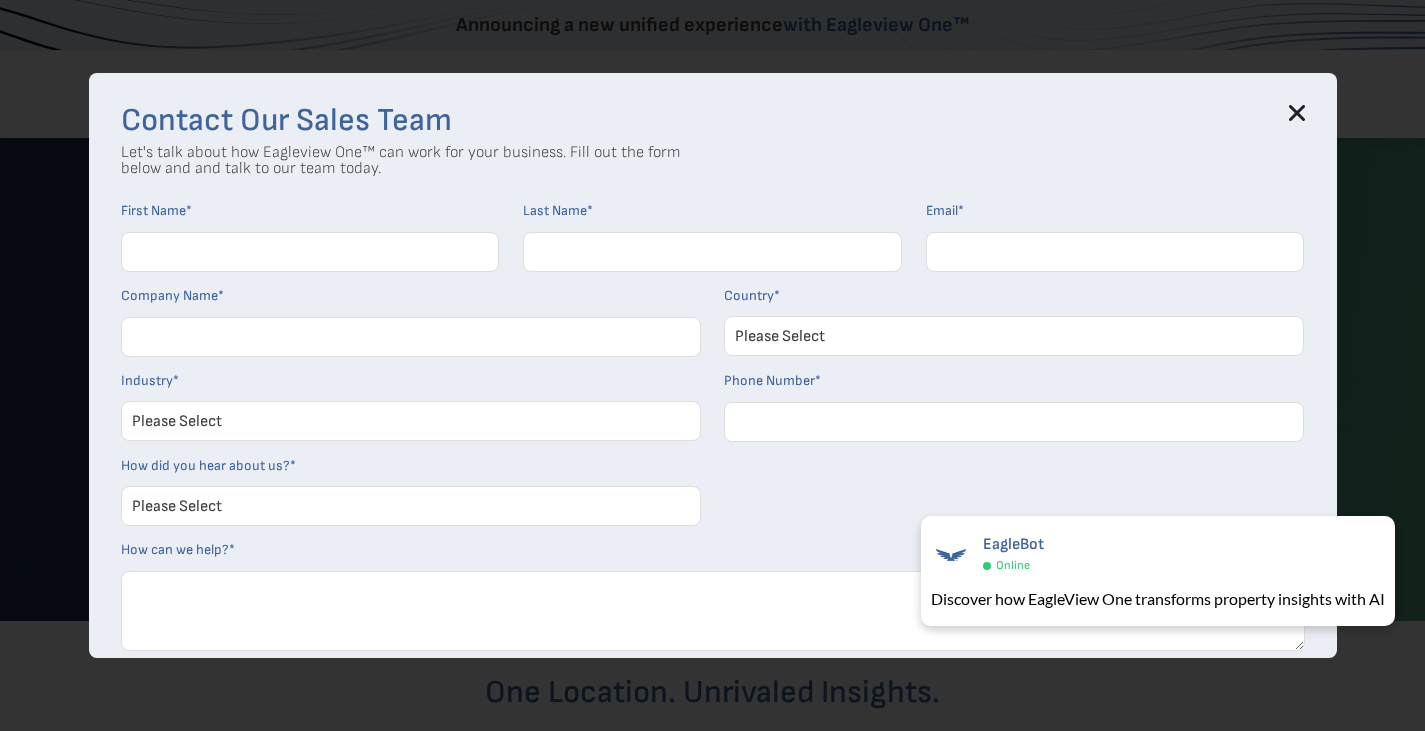click 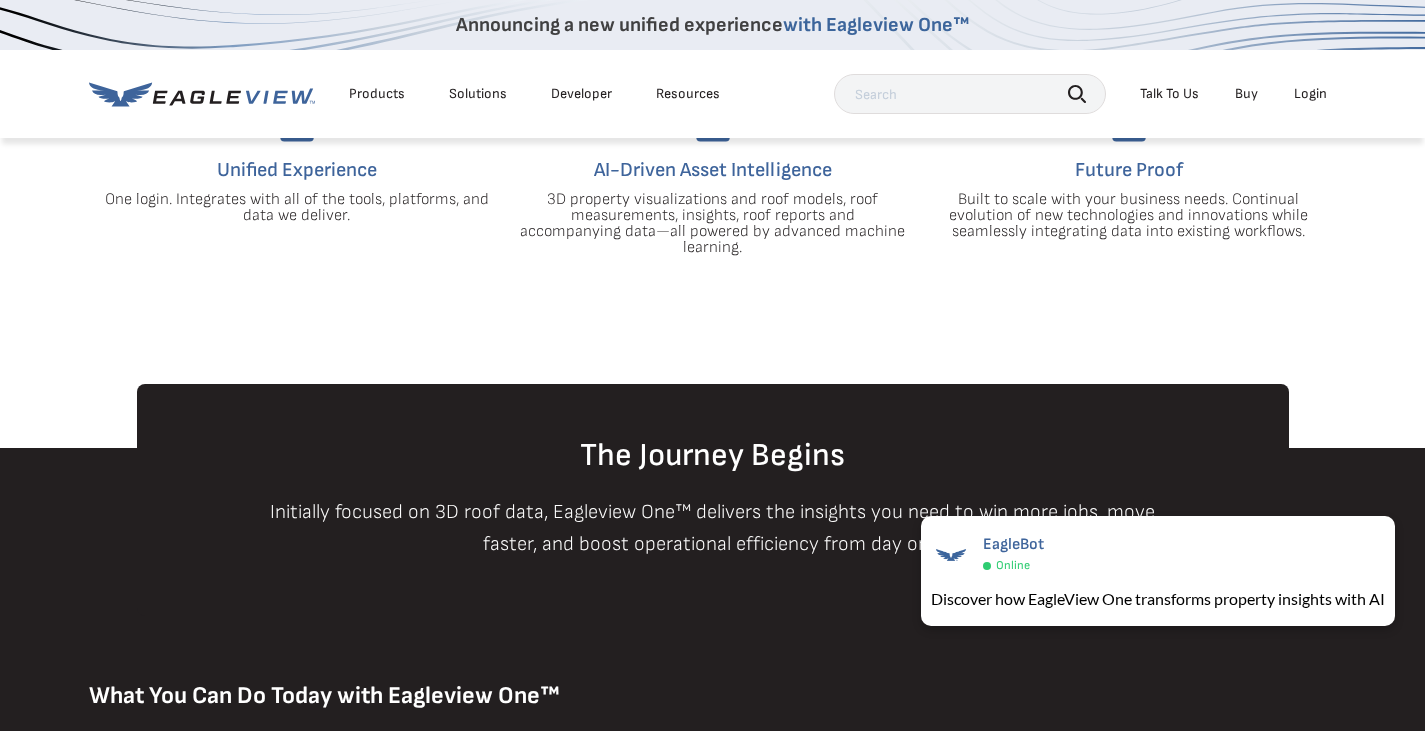 scroll, scrollTop: 700, scrollLeft: 0, axis: vertical 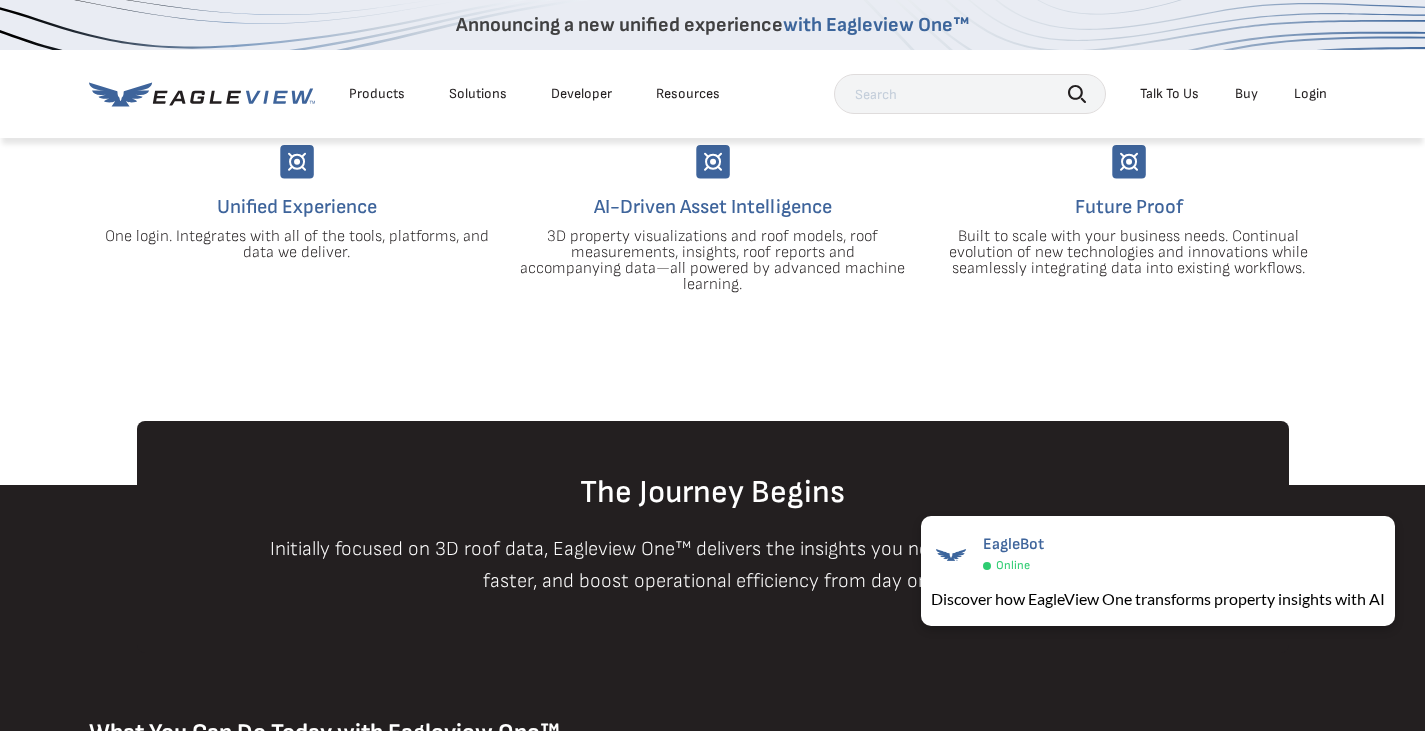 click on "Products" at bounding box center [377, 94] 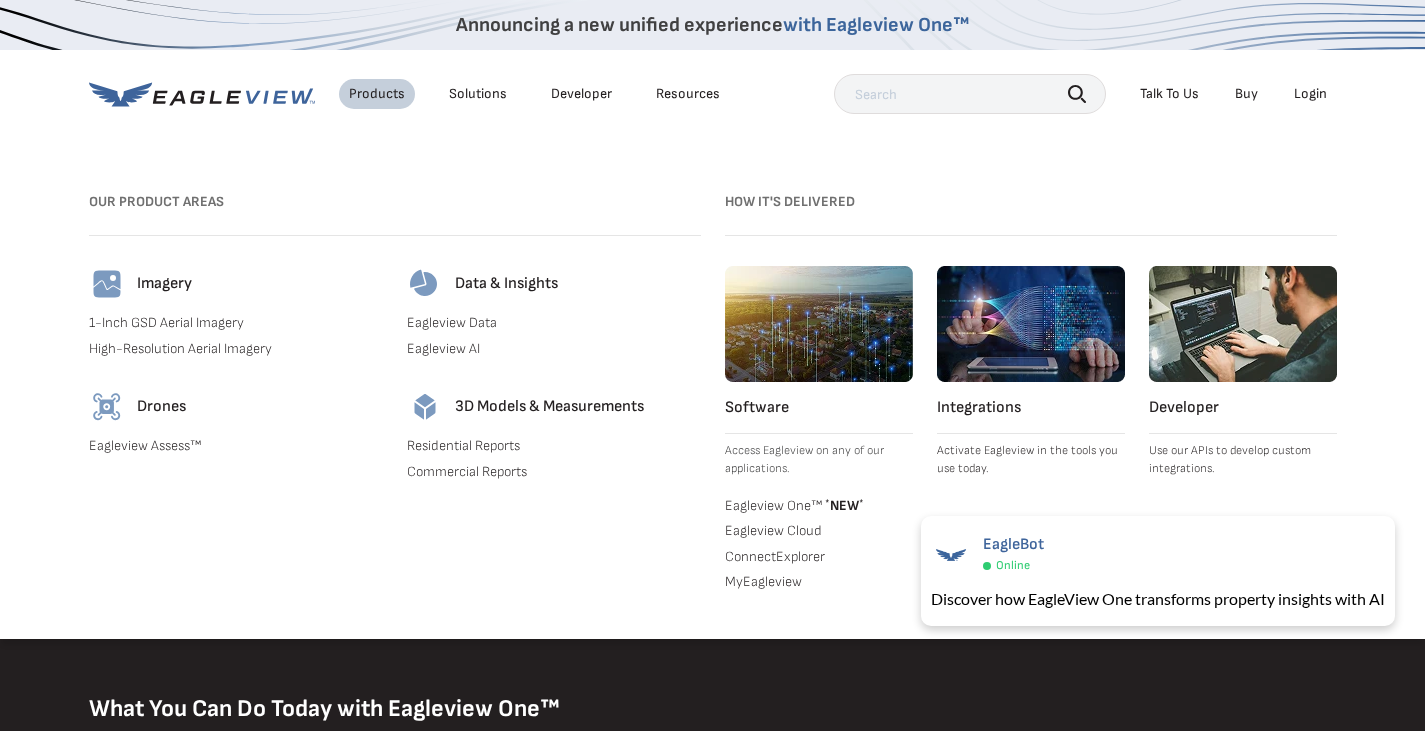 scroll, scrollTop: 700, scrollLeft: 0, axis: vertical 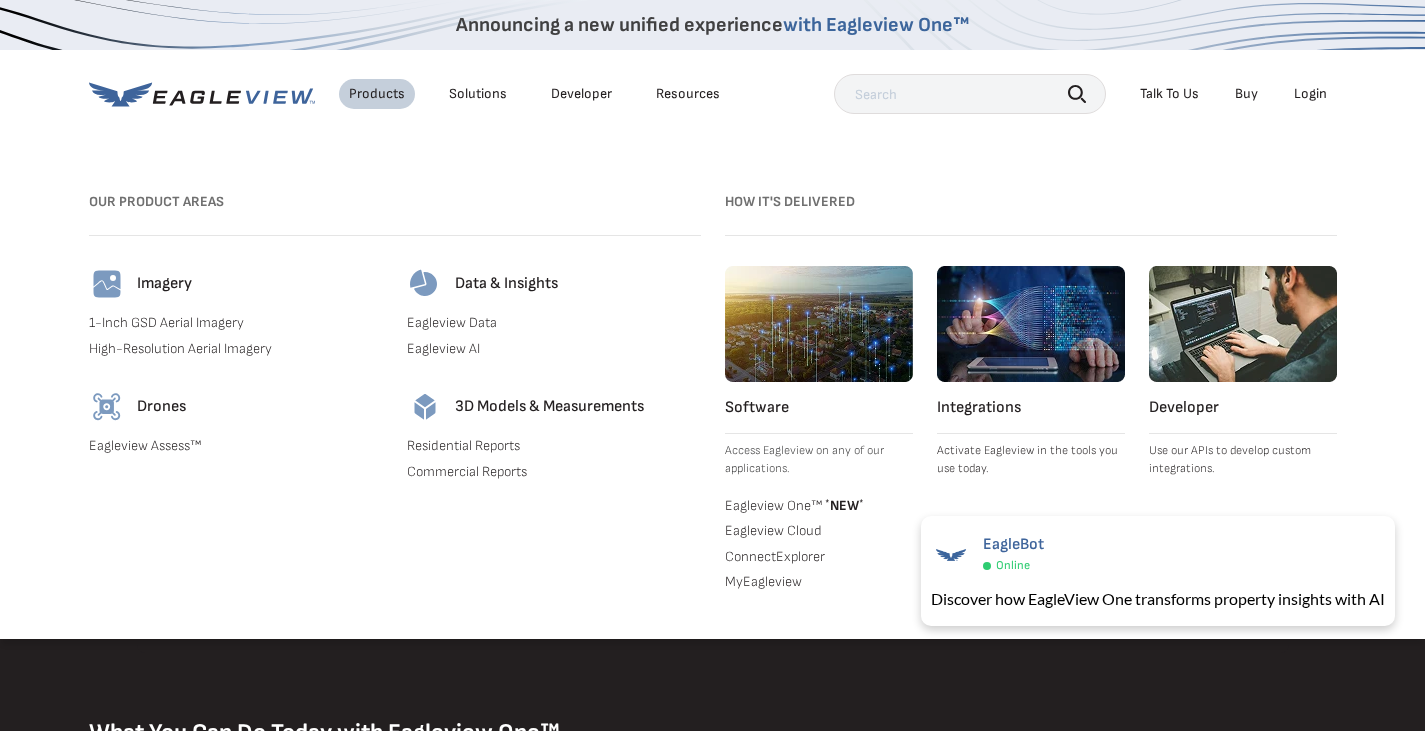 click on "Residential Reports" at bounding box center [554, 446] 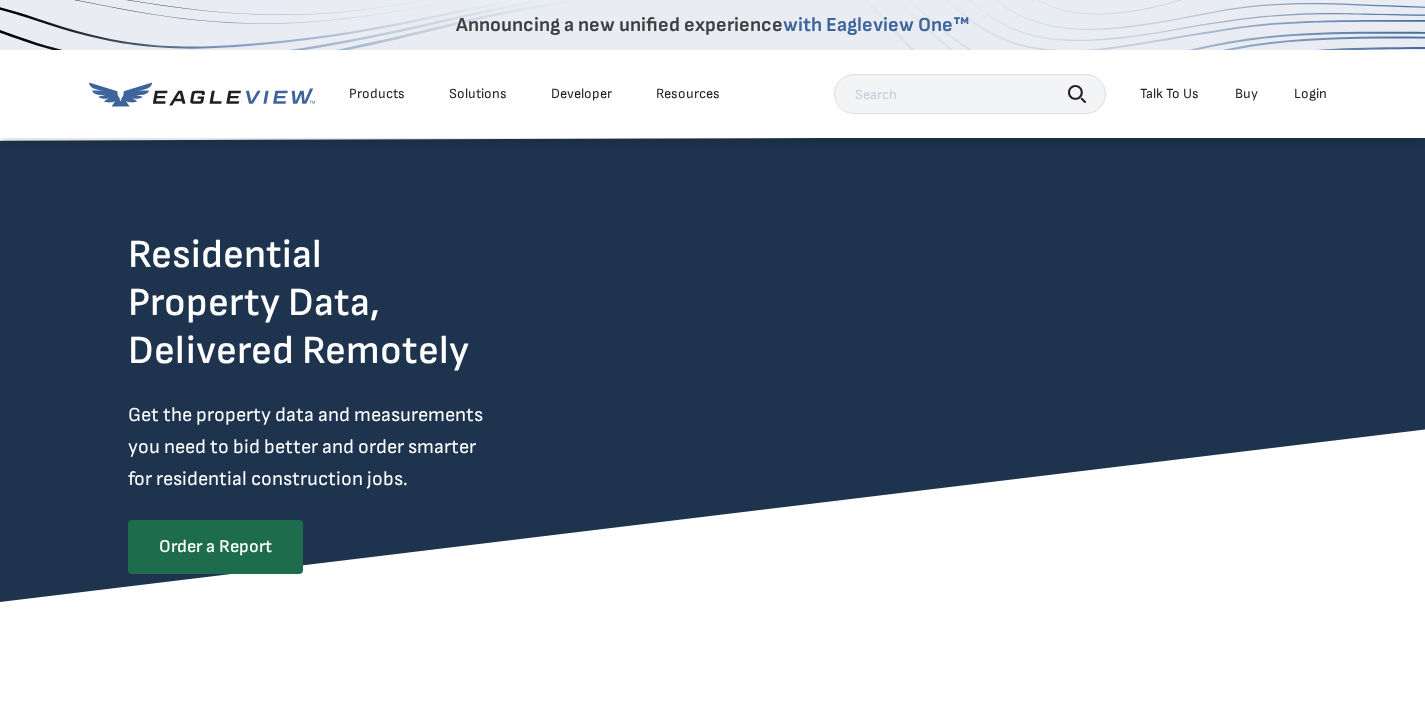 scroll, scrollTop: 0, scrollLeft: 0, axis: both 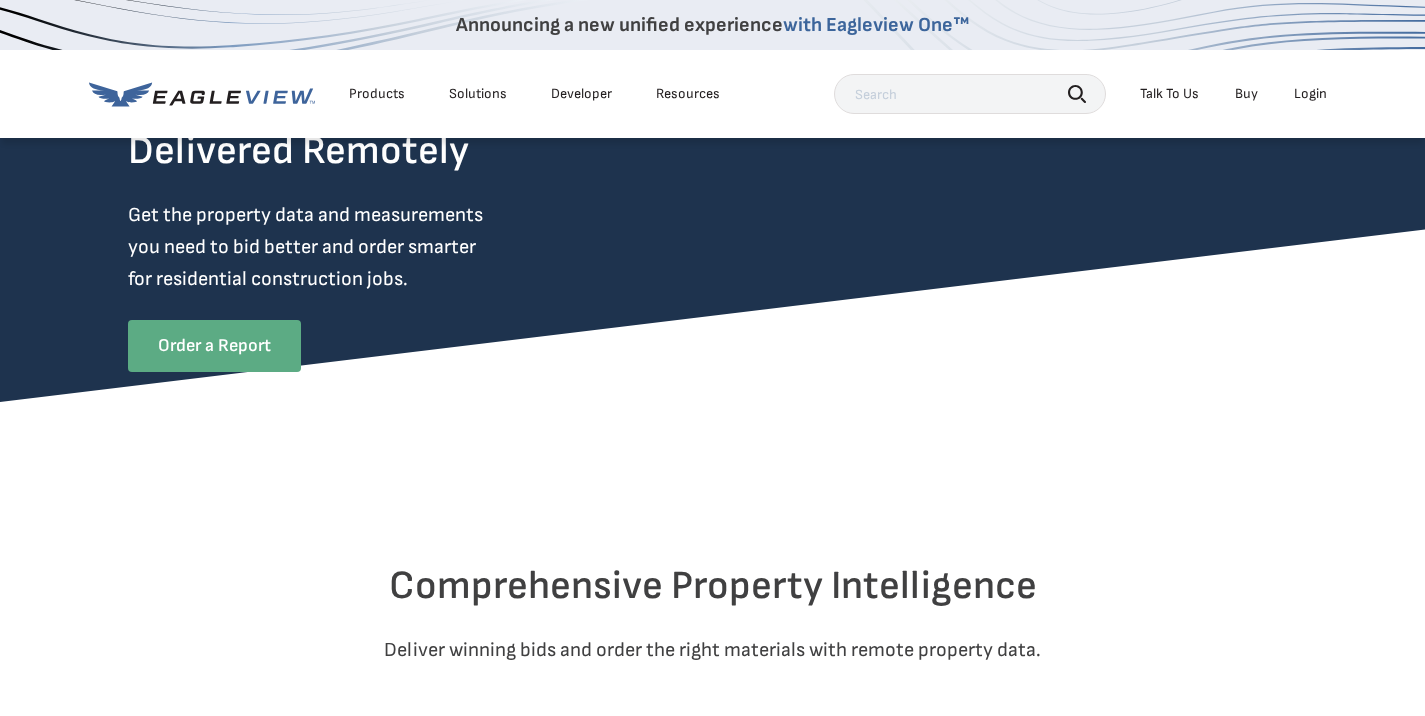 click on "Order a Report" at bounding box center [214, 346] 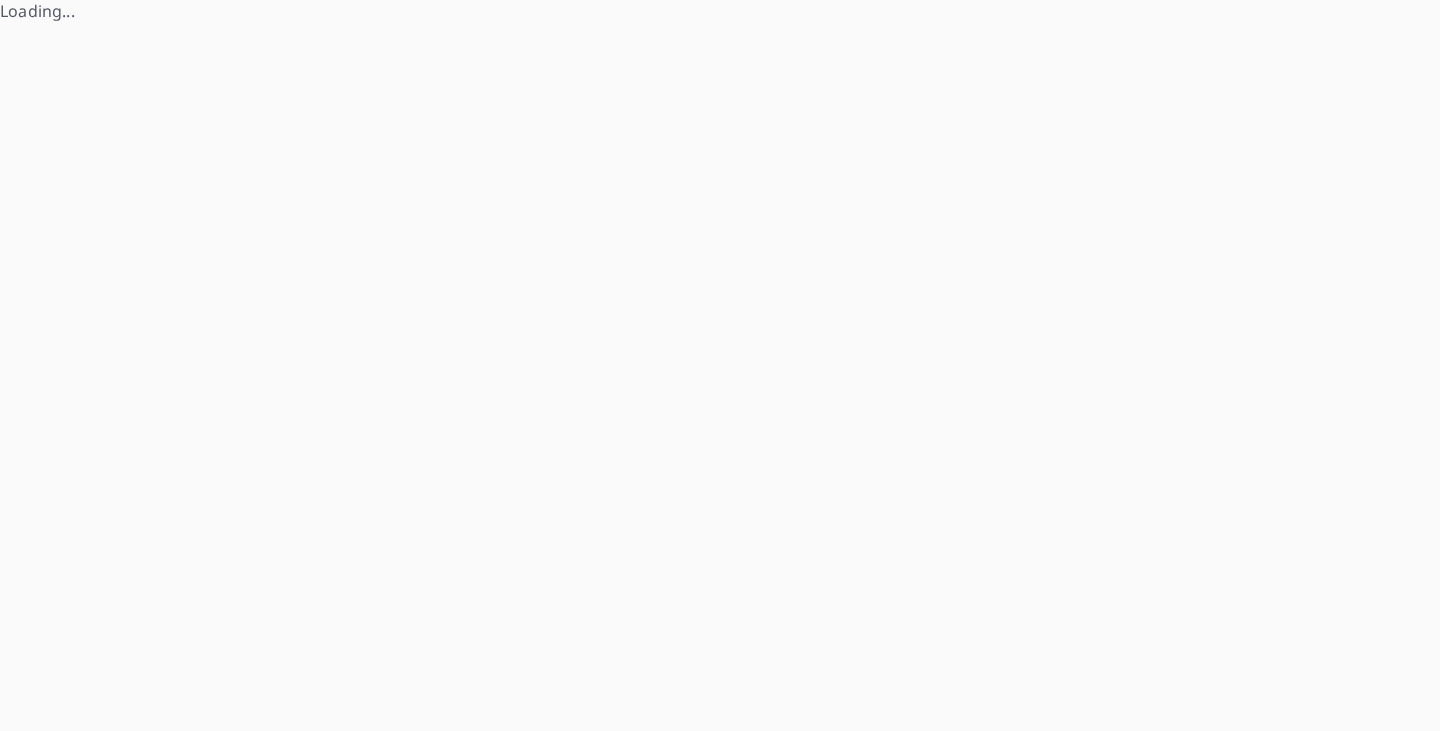 scroll, scrollTop: 0, scrollLeft: 0, axis: both 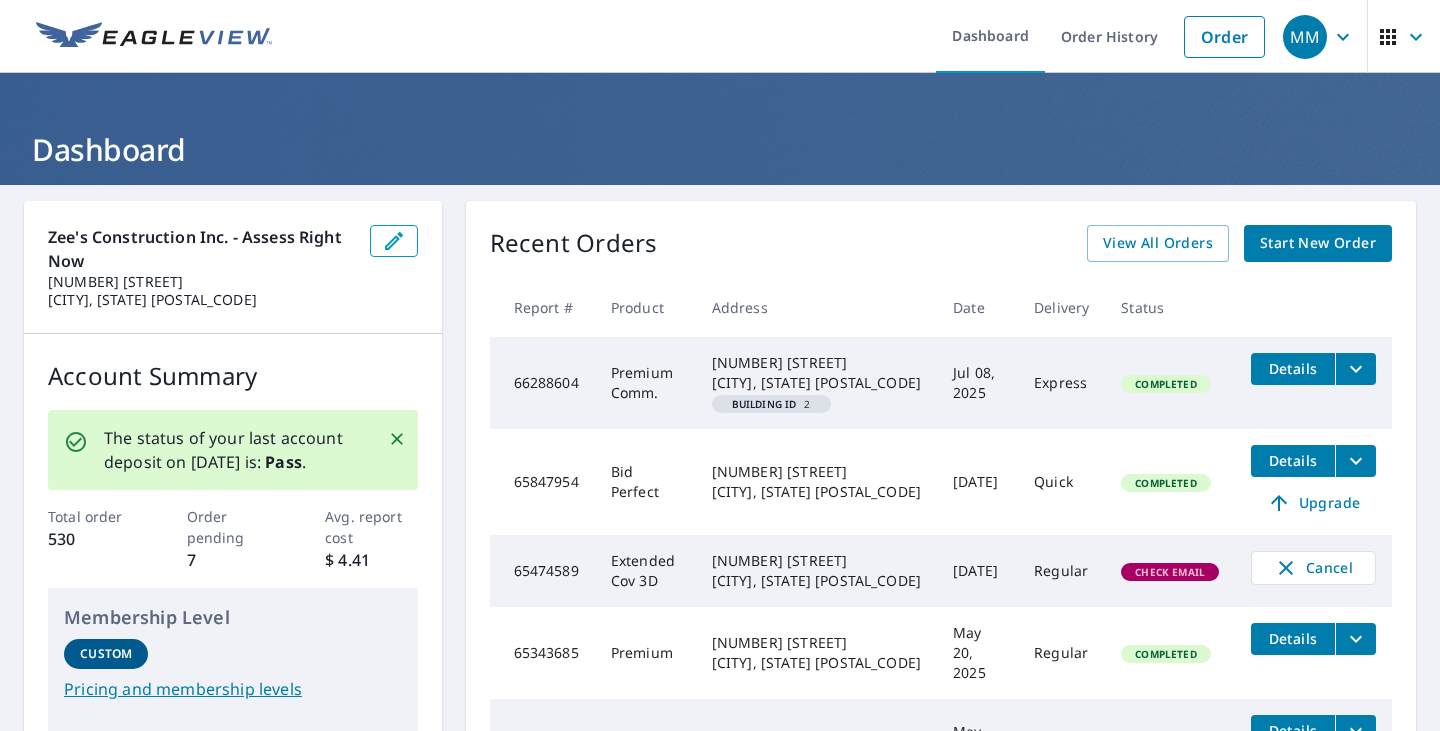 click 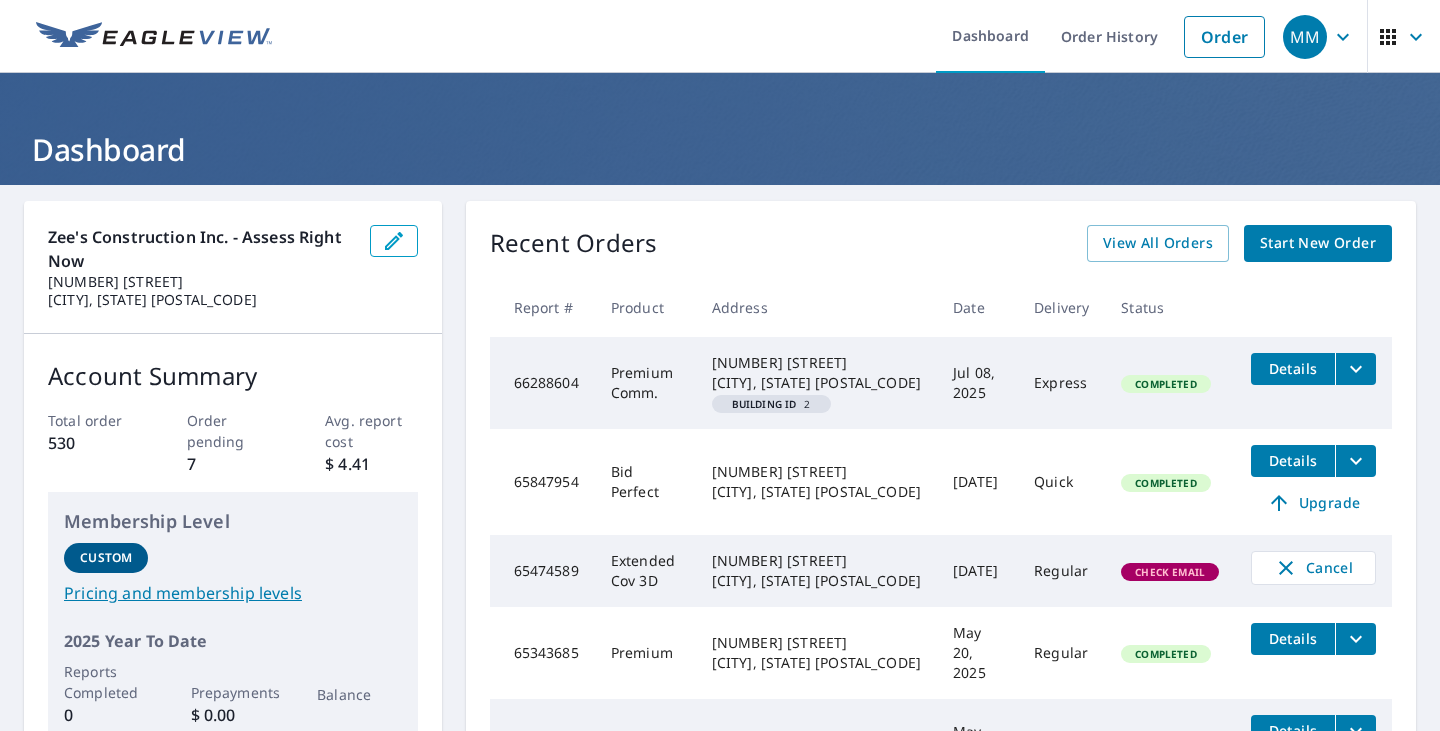 click on "Start New Order" at bounding box center [1318, 243] 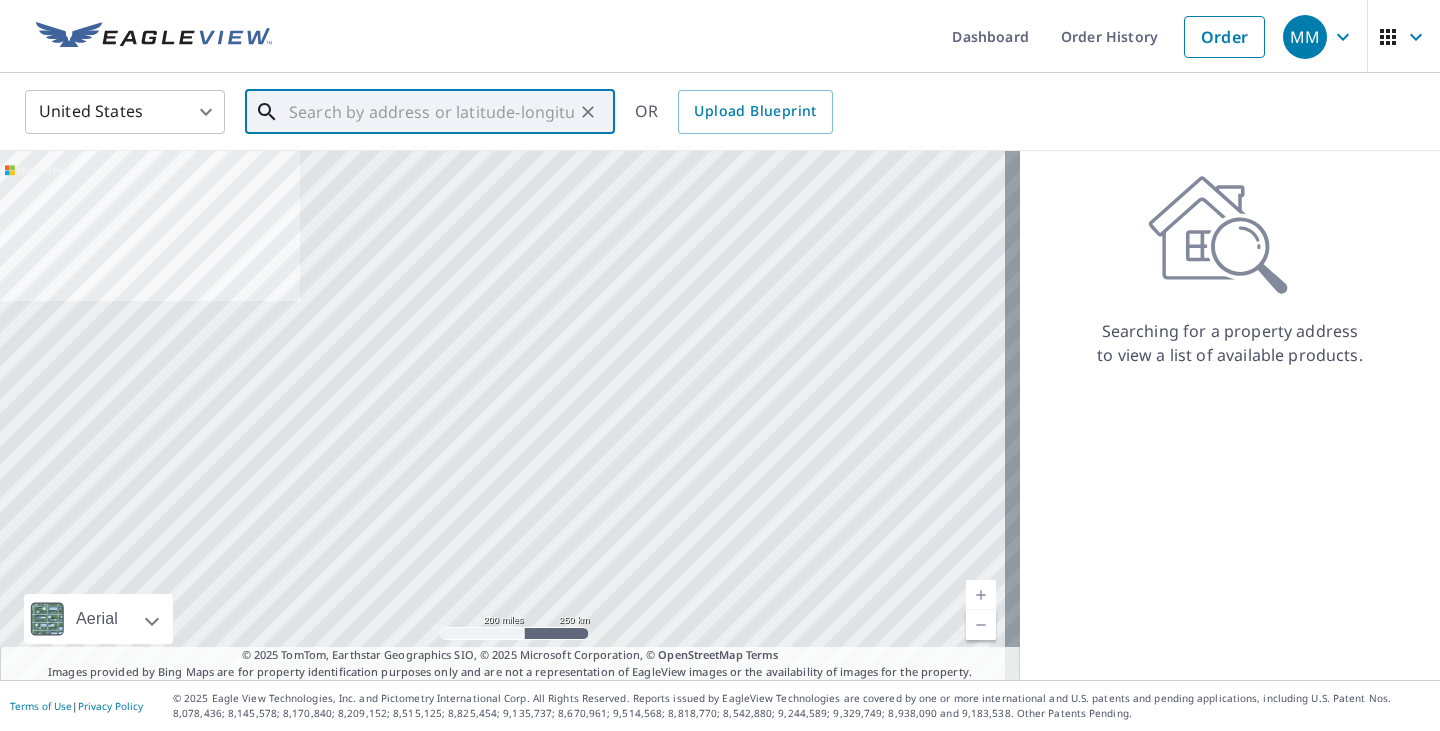 click at bounding box center [431, 112] 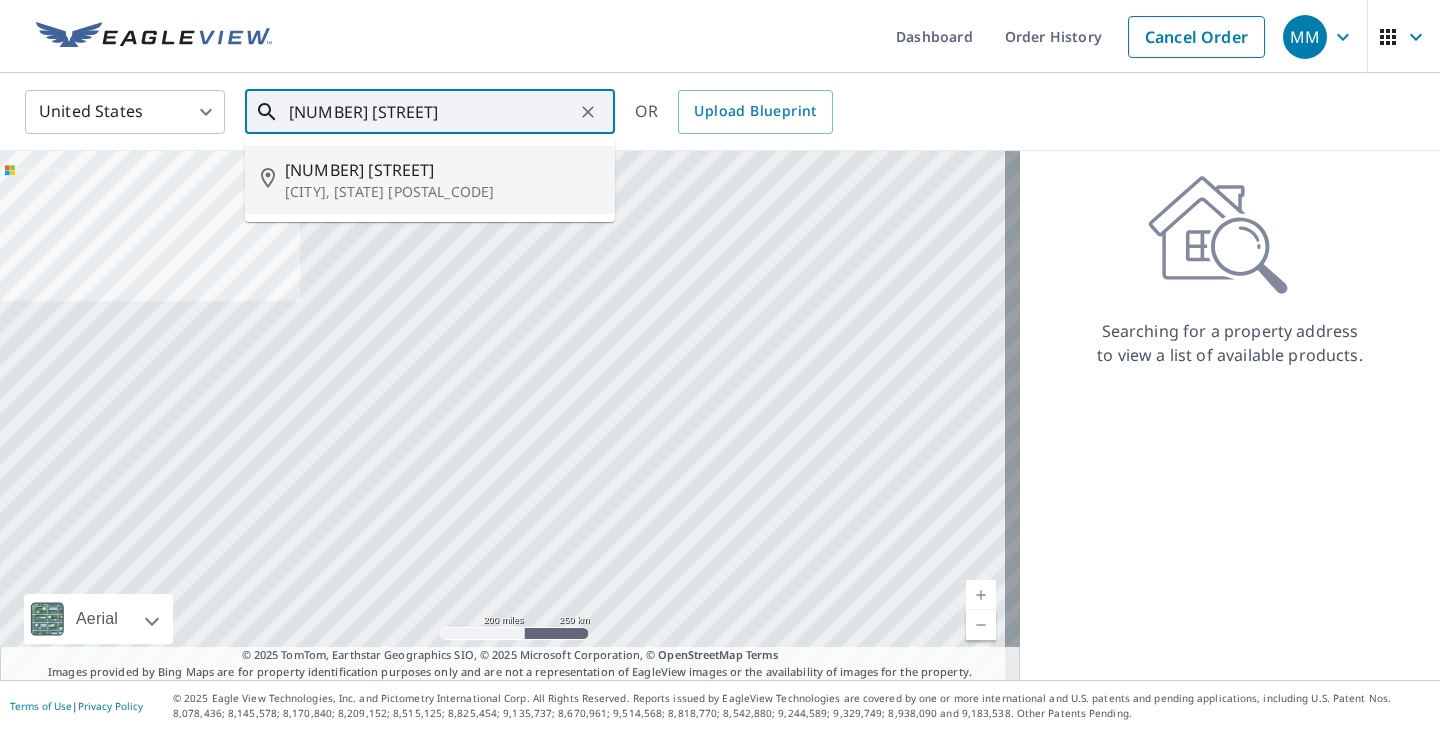 click on "330 Wekiva Cove Rd" at bounding box center [442, 170] 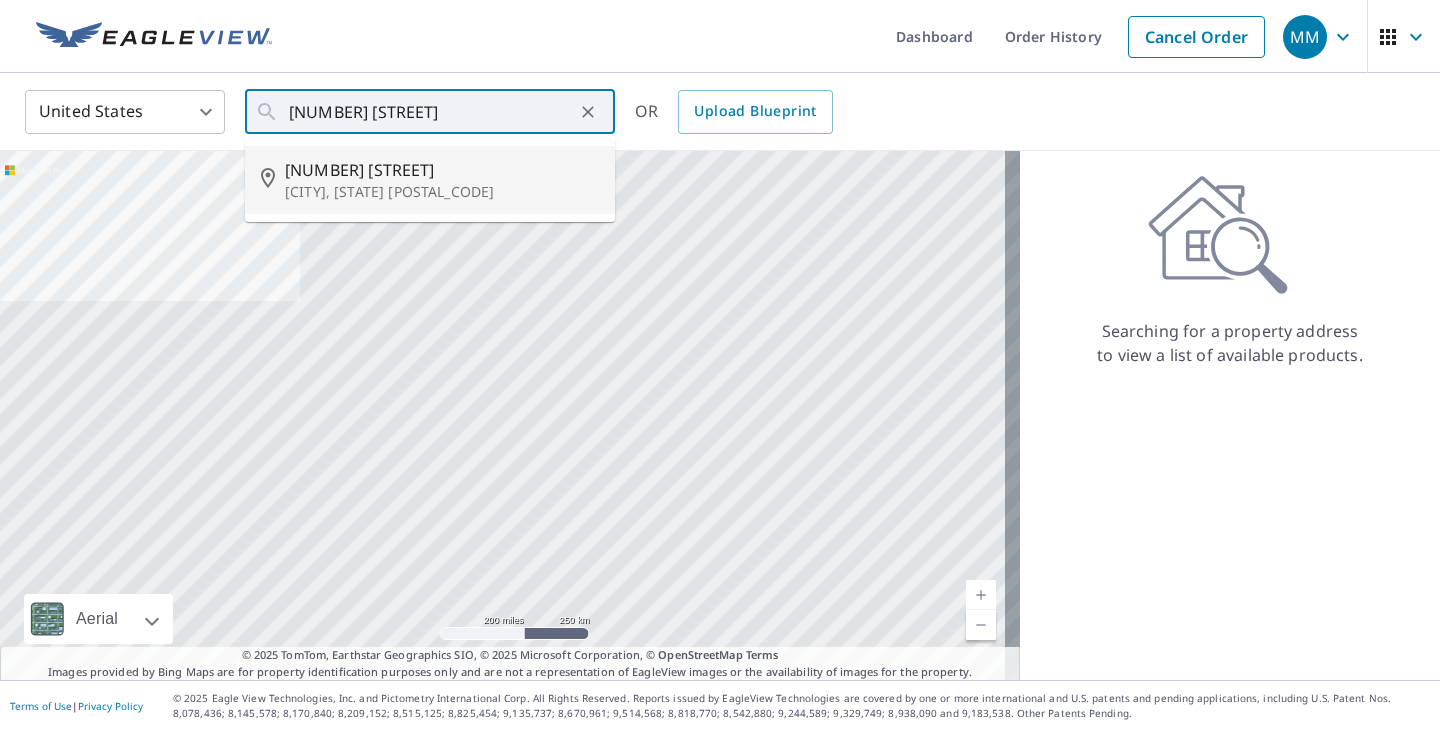 type on "330 Wekiva Cove Rd Longwood, FL 32779" 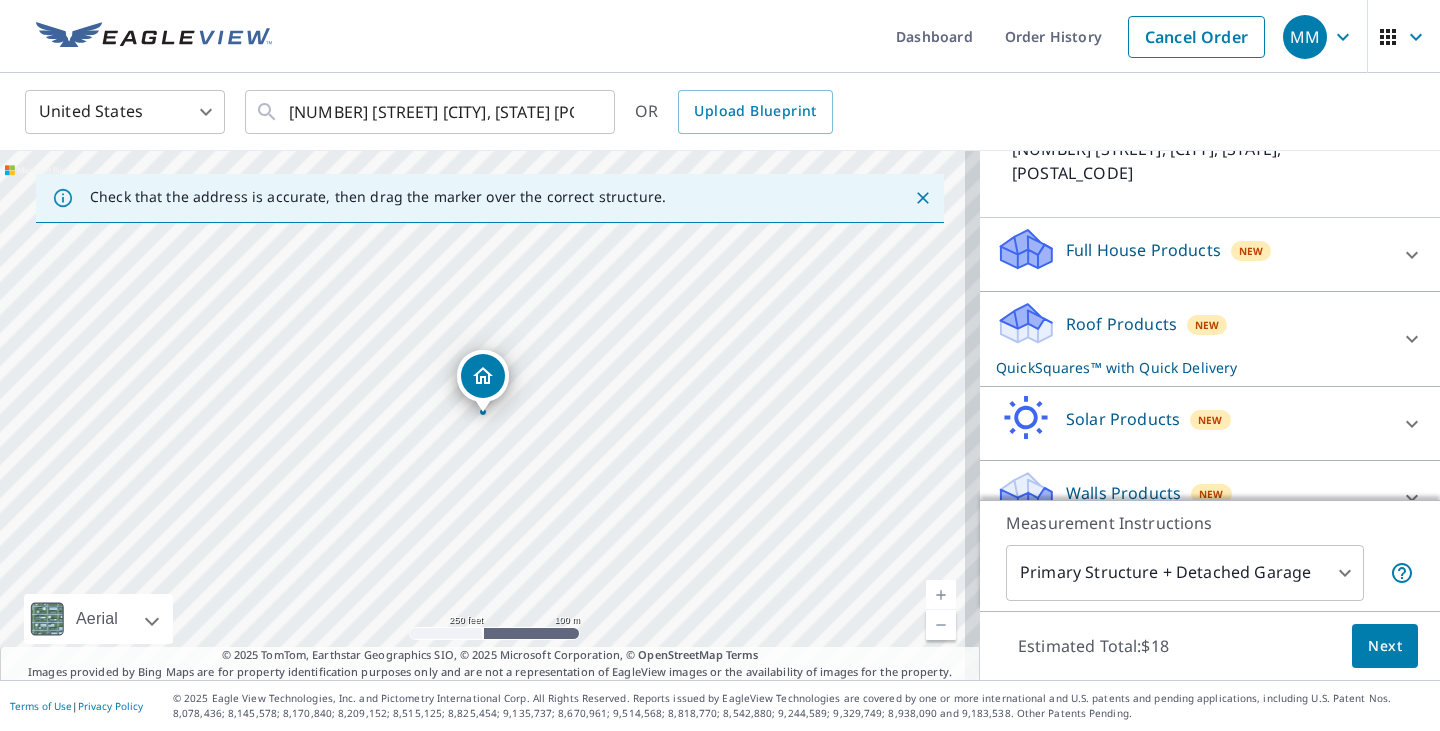 scroll, scrollTop: 175, scrollLeft: 0, axis: vertical 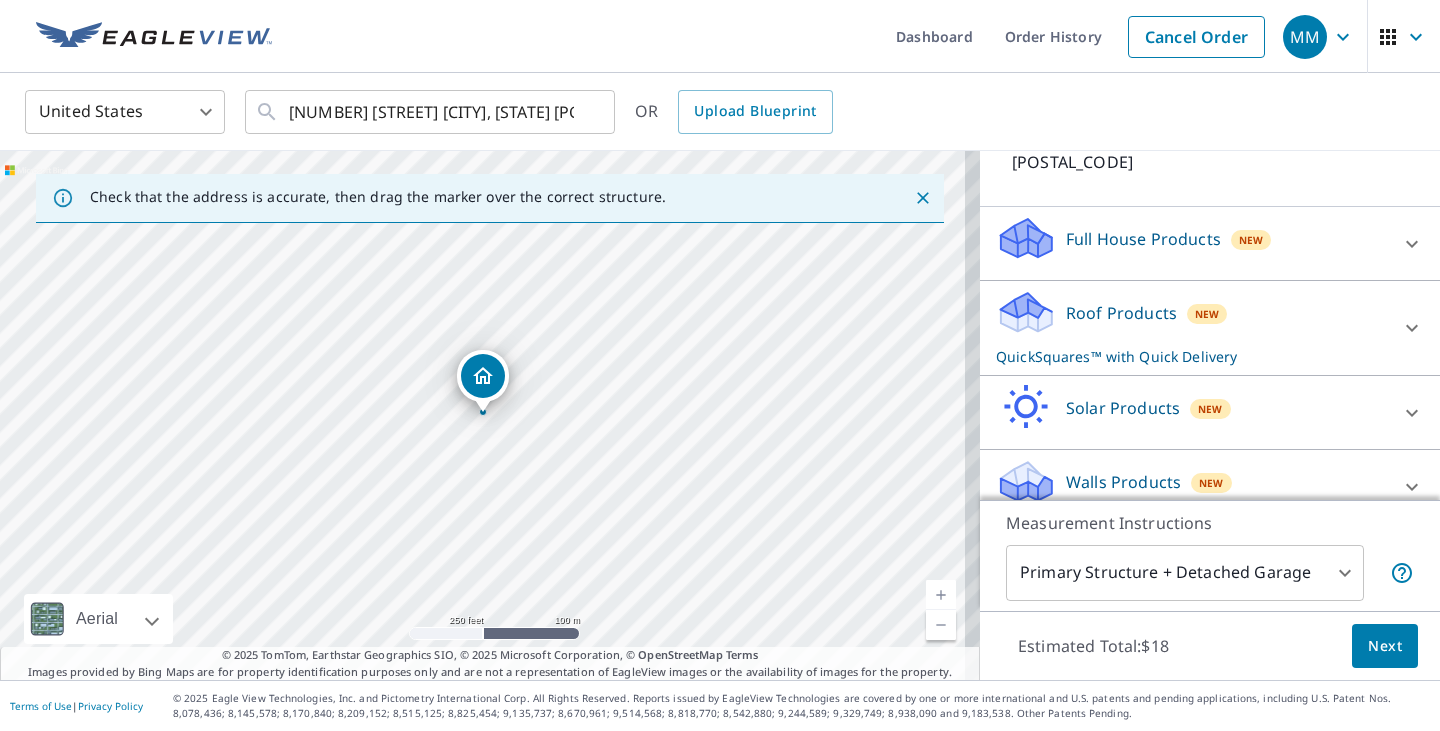 click 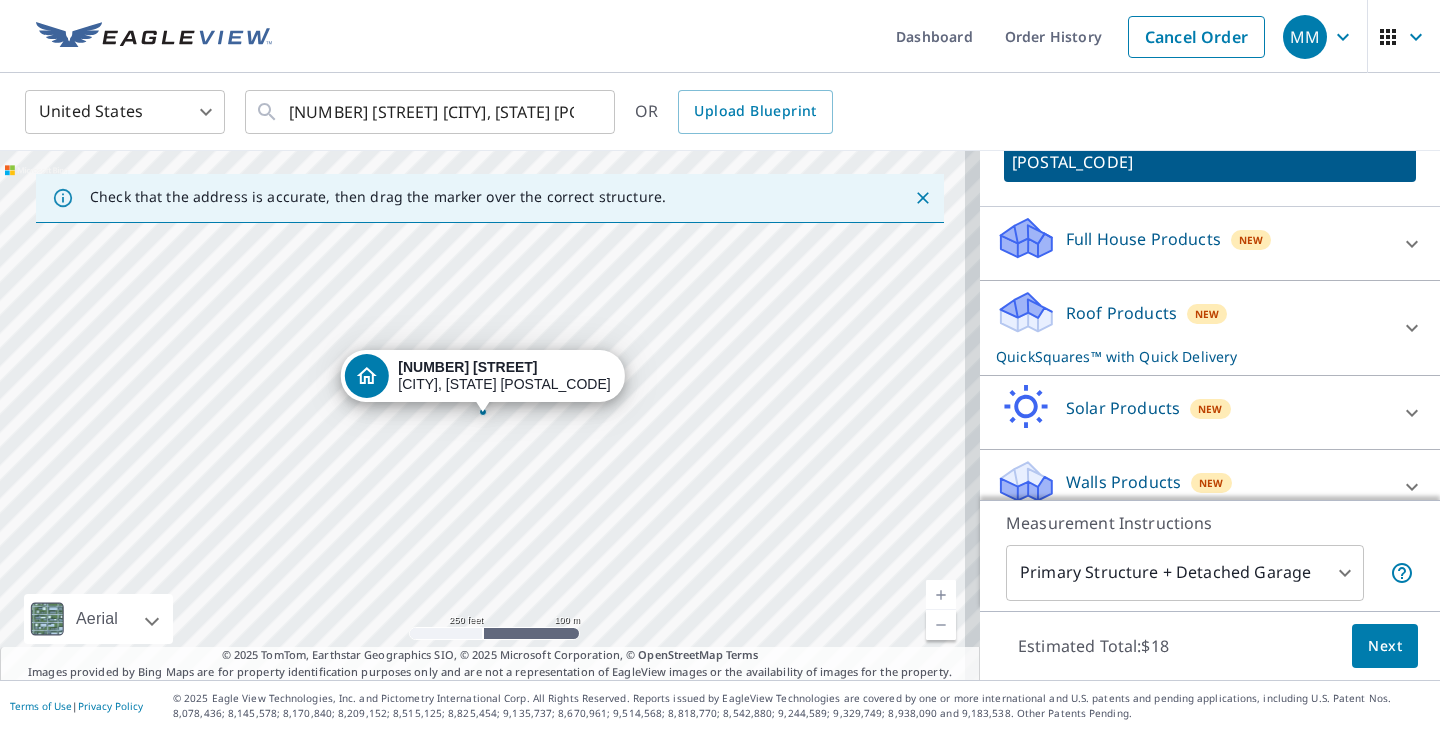 click on "330 Wekiva Cove Rd" at bounding box center (467, 367) 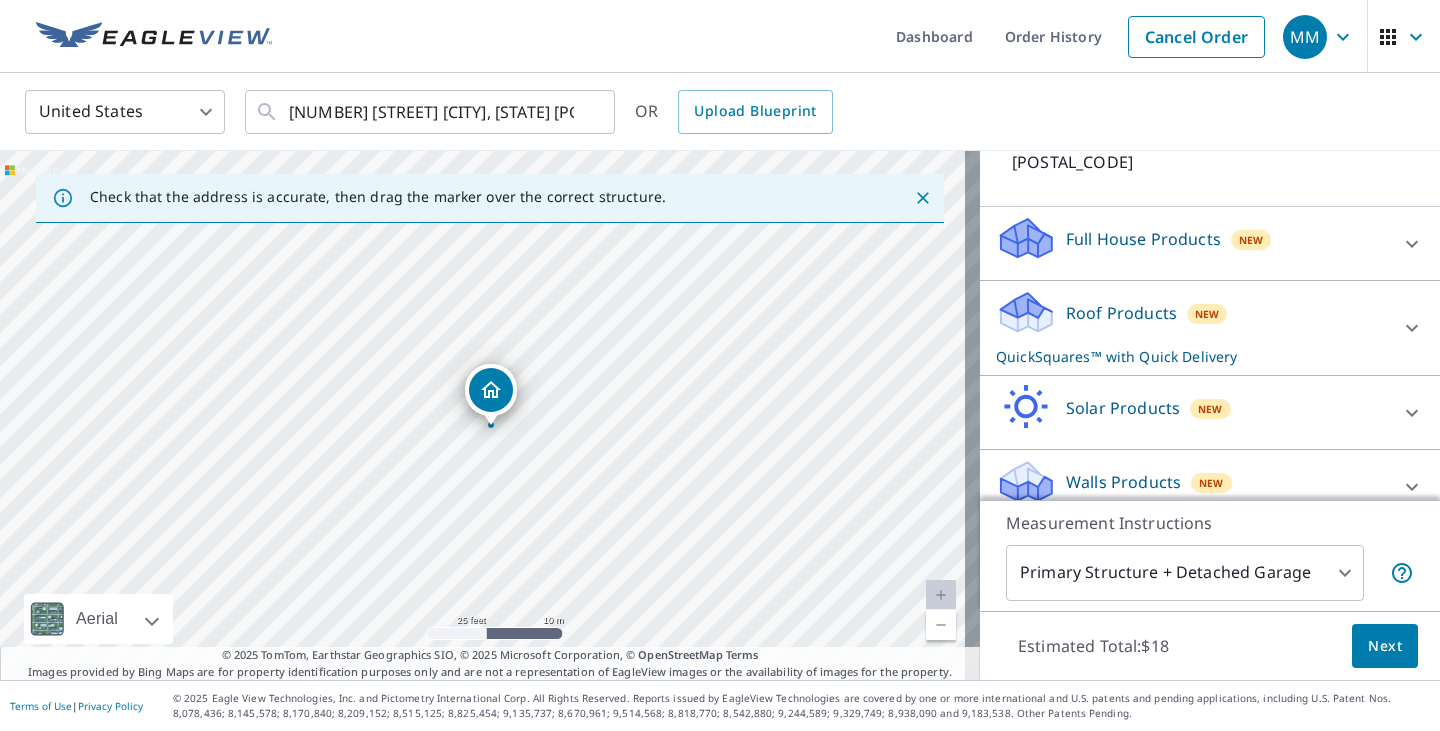 drag, startPoint x: 434, startPoint y: 431, endPoint x: 543, endPoint y: 408, distance: 111.40018 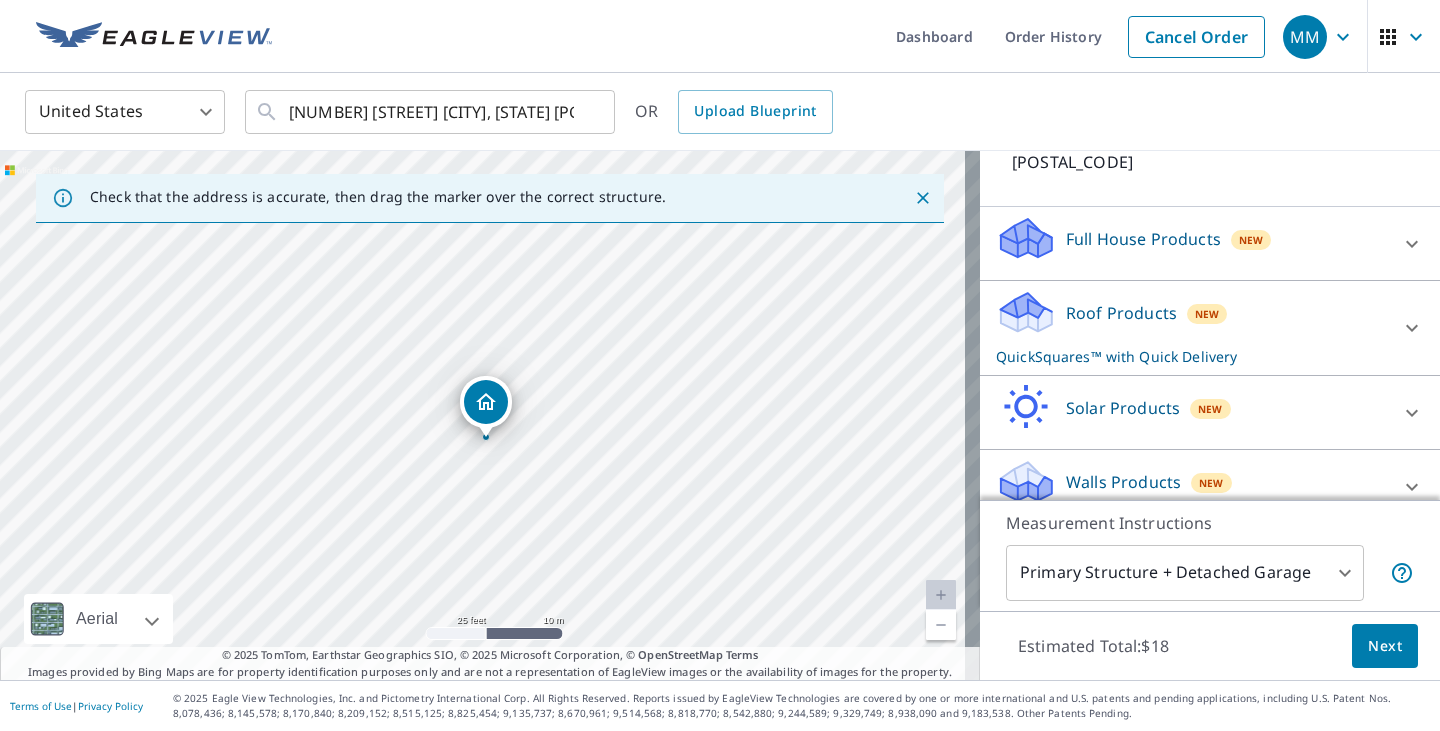 drag, startPoint x: 630, startPoint y: 415, endPoint x: 625, endPoint y: 427, distance: 13 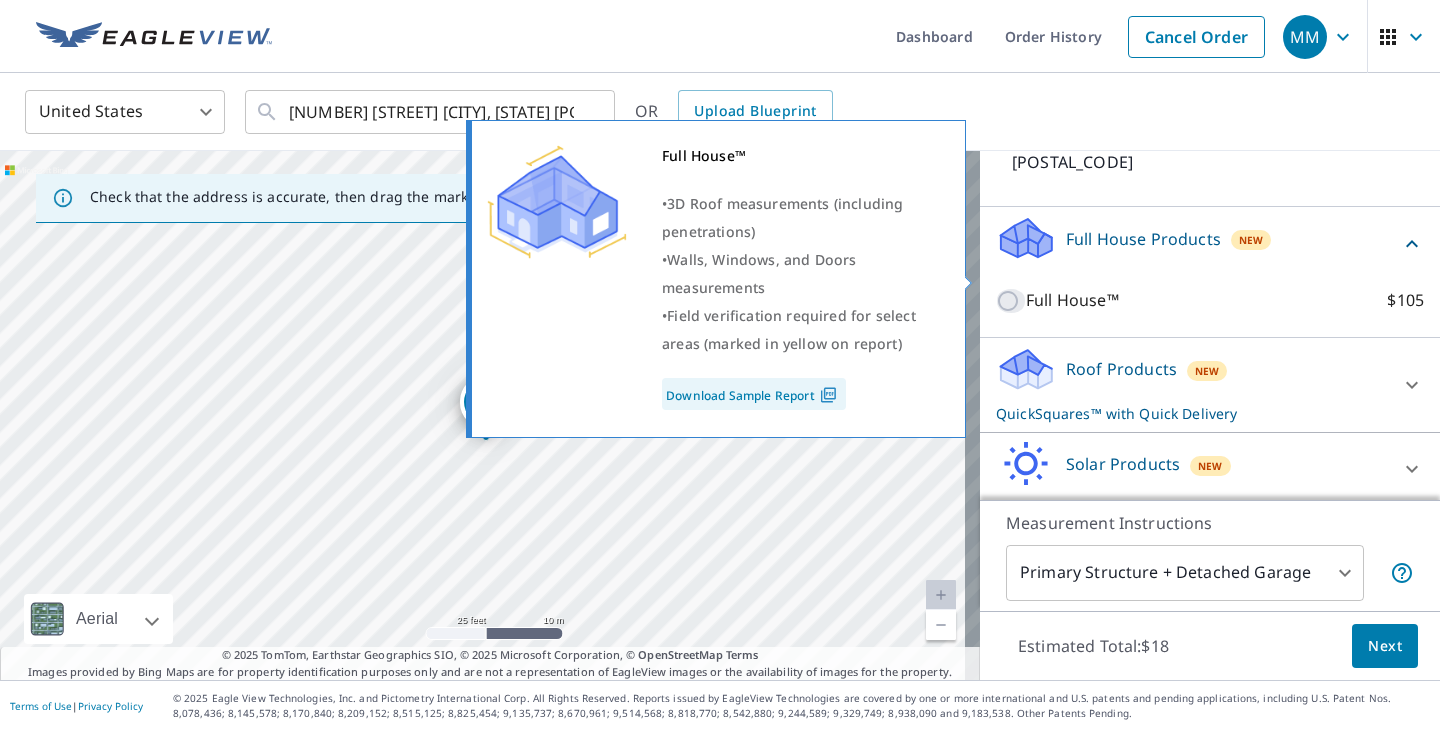 click on "Full House™ $105" at bounding box center (1011, 301) 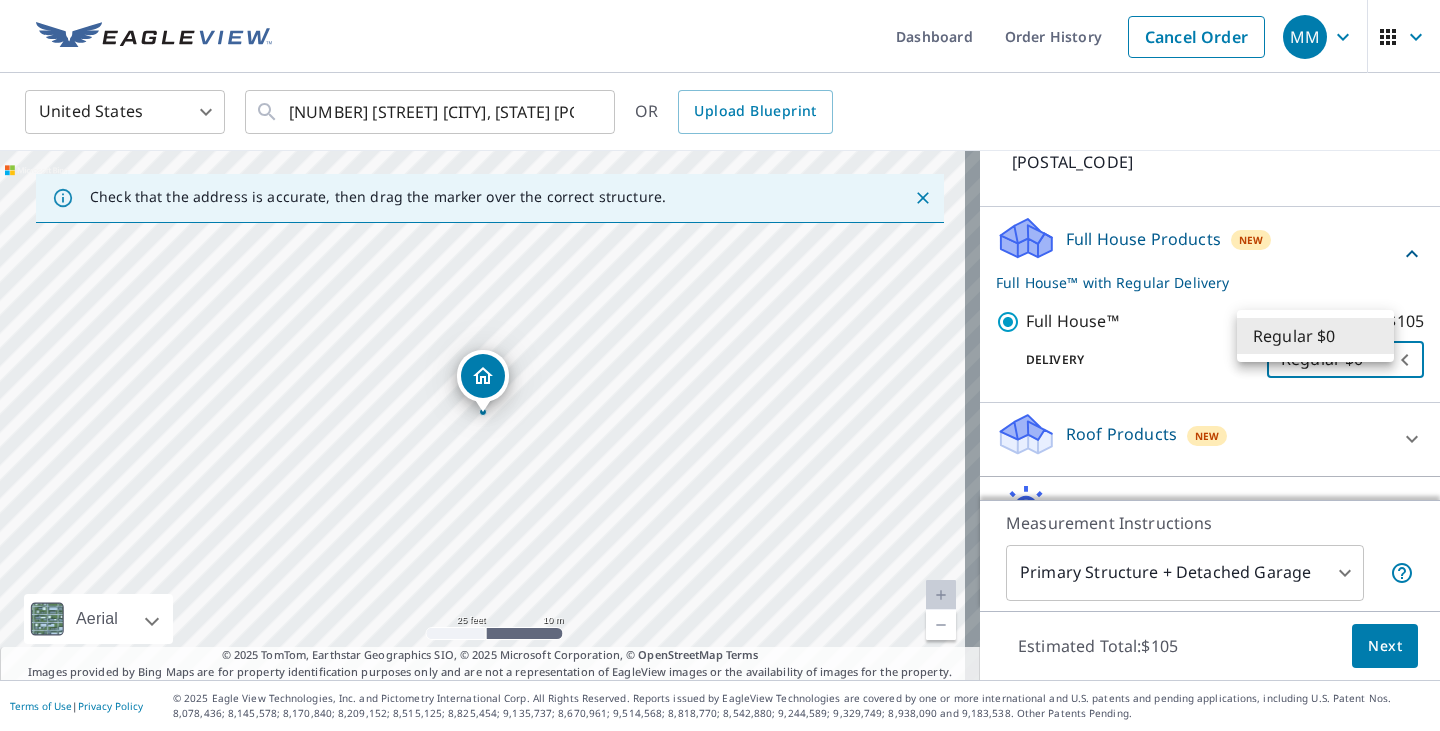 click on "MM MM
Dashboard Order History Cancel Order MM United States US ​ 330 Wekiva Cove Rd Longwood, FL 32779 ​ OR Upload Blueprint Check that the address is accurate, then drag the marker over the correct structure. 330 Wekiva Cove Rd Longwood, FL 32779 Aerial Road A standard road map Aerial A detailed look from above Labels Labels 25 feet 10 m © 2025 TomTom, © Vexcel Imaging, © 2025 Microsoft Corporation,  © OpenStreetMap Terms © 2025 TomTom, Earthstar Geographics SIO, © 2025 Microsoft Corporation, ©   OpenStreetMap   Terms Images provided by Bing Maps are for property identification purposes only and are not a representation of EagleView images or the availability of images for the property. PROPERTY TYPE Residential Commercial Multi-Family This is a complex BUILDING ID 330 Wekiva Cove Rd, Longwood, FL, 32779 Full House Products New Full House™ with Regular Delivery Full House™ $105 Delivery Regular $0 8 ​ Roof Products New Premium $32.75 - $87 QuickSquares™ $18 Gutter $13.75 $18 New $79" at bounding box center (720, 365) 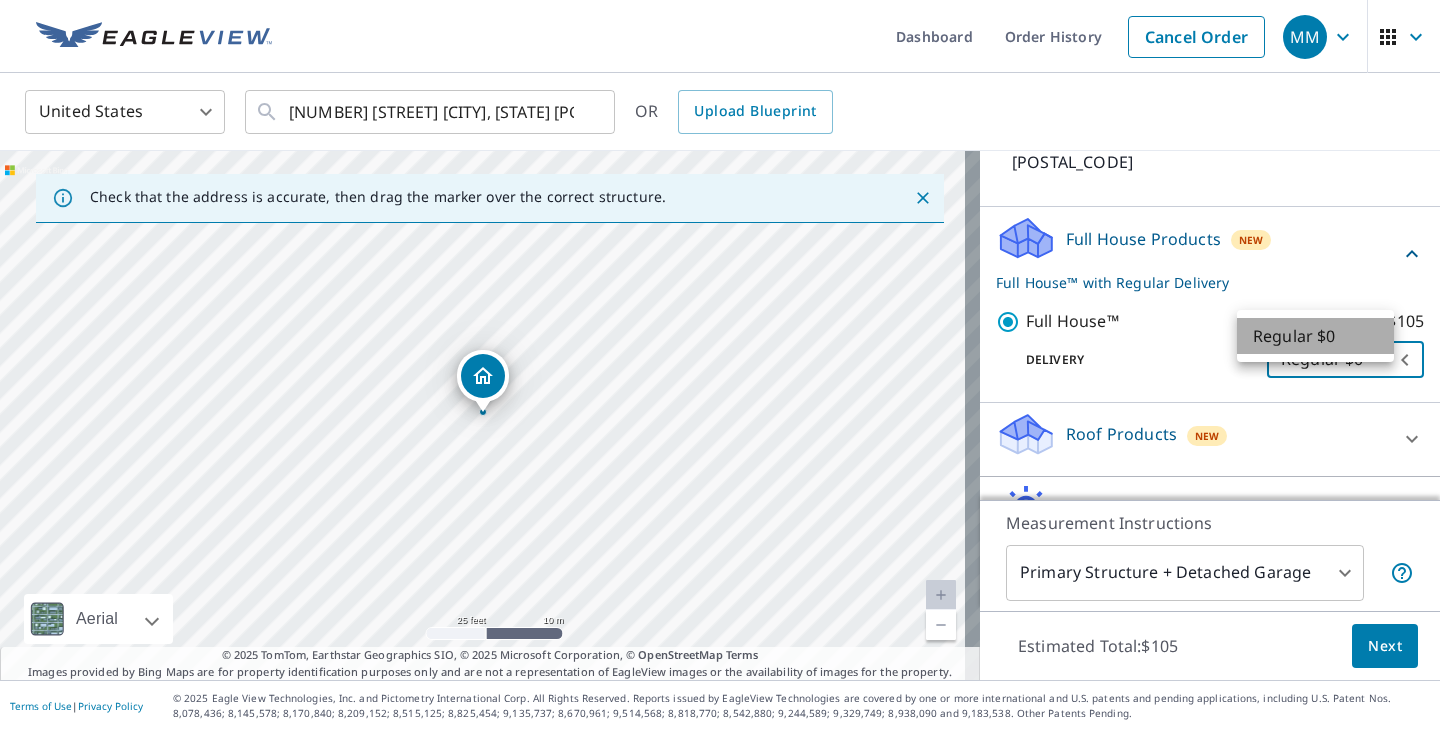 click on "Regular $0" at bounding box center [1315, 336] 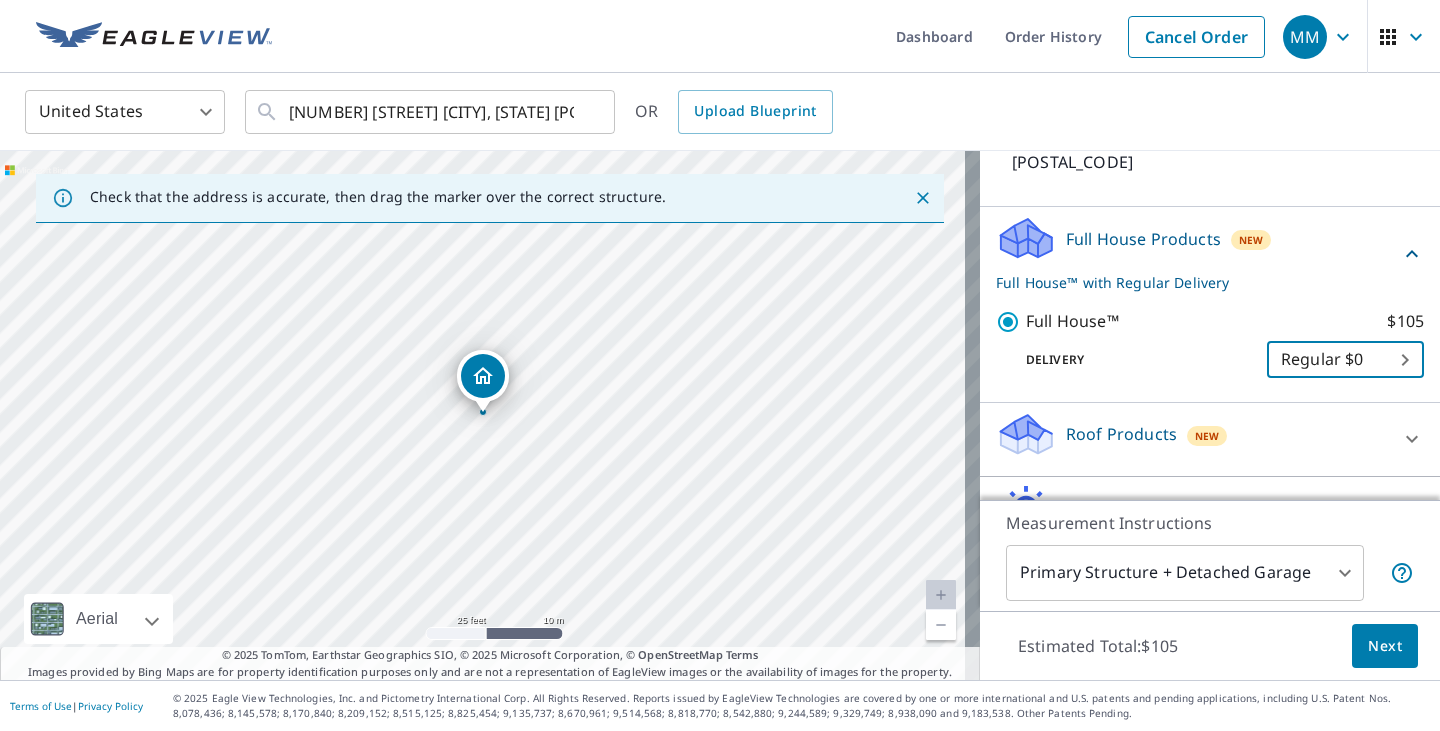 click on "MM MM
Dashboard Order History Cancel Order MM United States US ​ 330 Wekiva Cove Rd Longwood, FL 32779 ​ OR Upload Blueprint Check that the address is accurate, then drag the marker over the correct structure. 330 Wekiva Cove Rd Longwood, FL 32779 Aerial Road A standard road map Aerial A detailed look from above Labels Labels 25 feet 10 m © 2025 TomTom, © Vexcel Imaging, © 2025 Microsoft Corporation,  © OpenStreetMap Terms © 2025 TomTom, Earthstar Geographics SIO, © 2025 Microsoft Corporation, ©   OpenStreetMap   Terms Images provided by Bing Maps are for property identification purposes only and are not a representation of EagleView images or the availability of images for the property. PROPERTY TYPE Residential Commercial Multi-Family This is a complex BUILDING ID 330 Wekiva Cove Rd, Longwood, FL, 32779 Full House Products New Full House™ with Regular Delivery Full House™ $105 Delivery Regular $0 8 ​ Roof Products New Premium $32.75 - $87 QuickSquares™ $18 Gutter $13.75 $18 New $79" at bounding box center [720, 365] 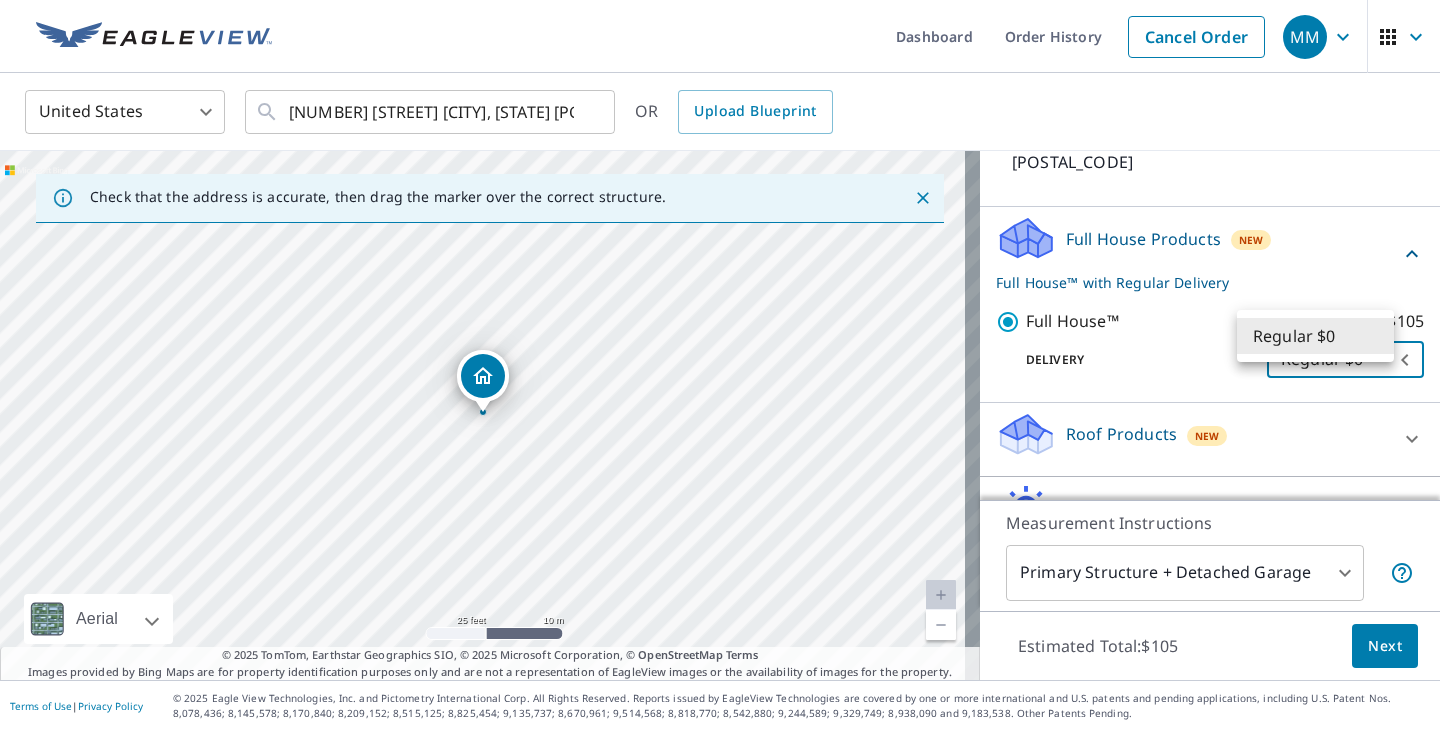 click on "Regular $0" at bounding box center (1315, 336) 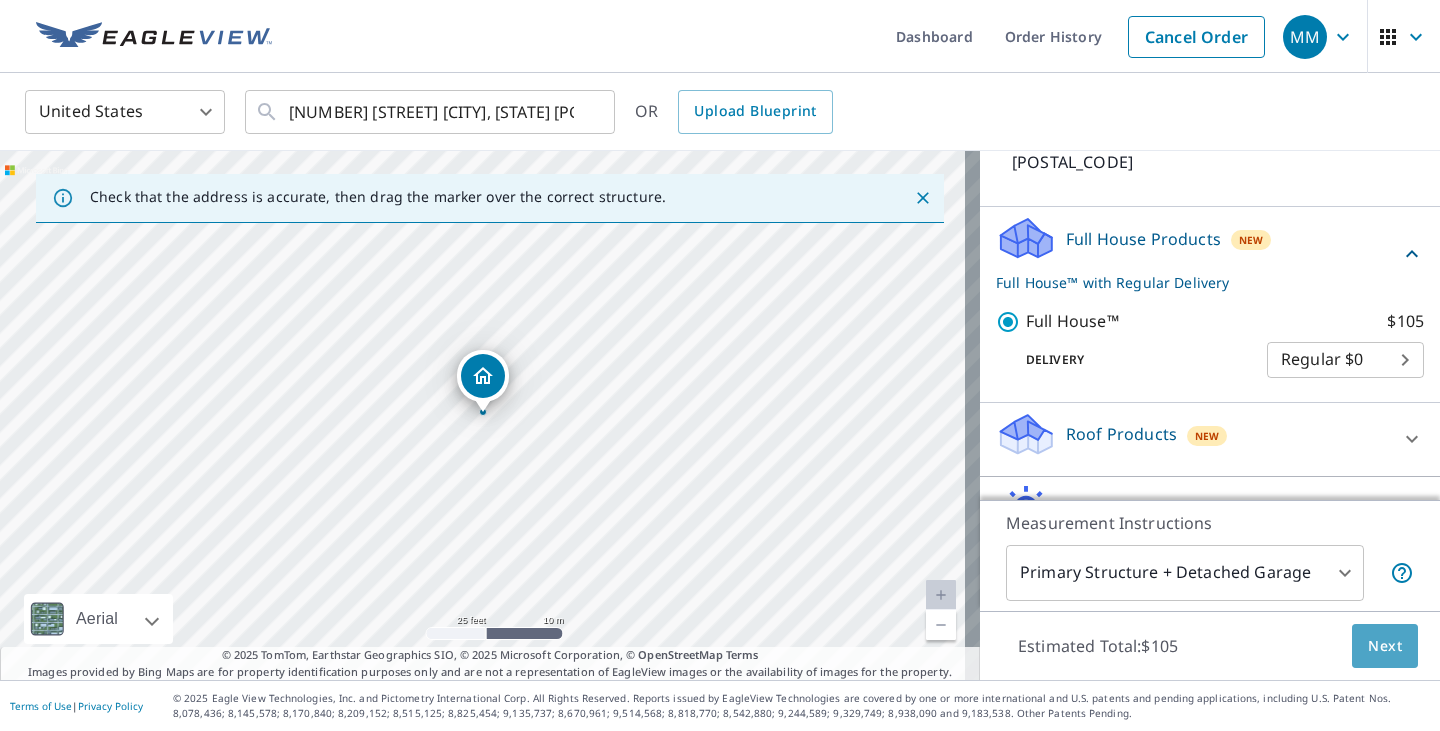 click on "Next" at bounding box center (1385, 646) 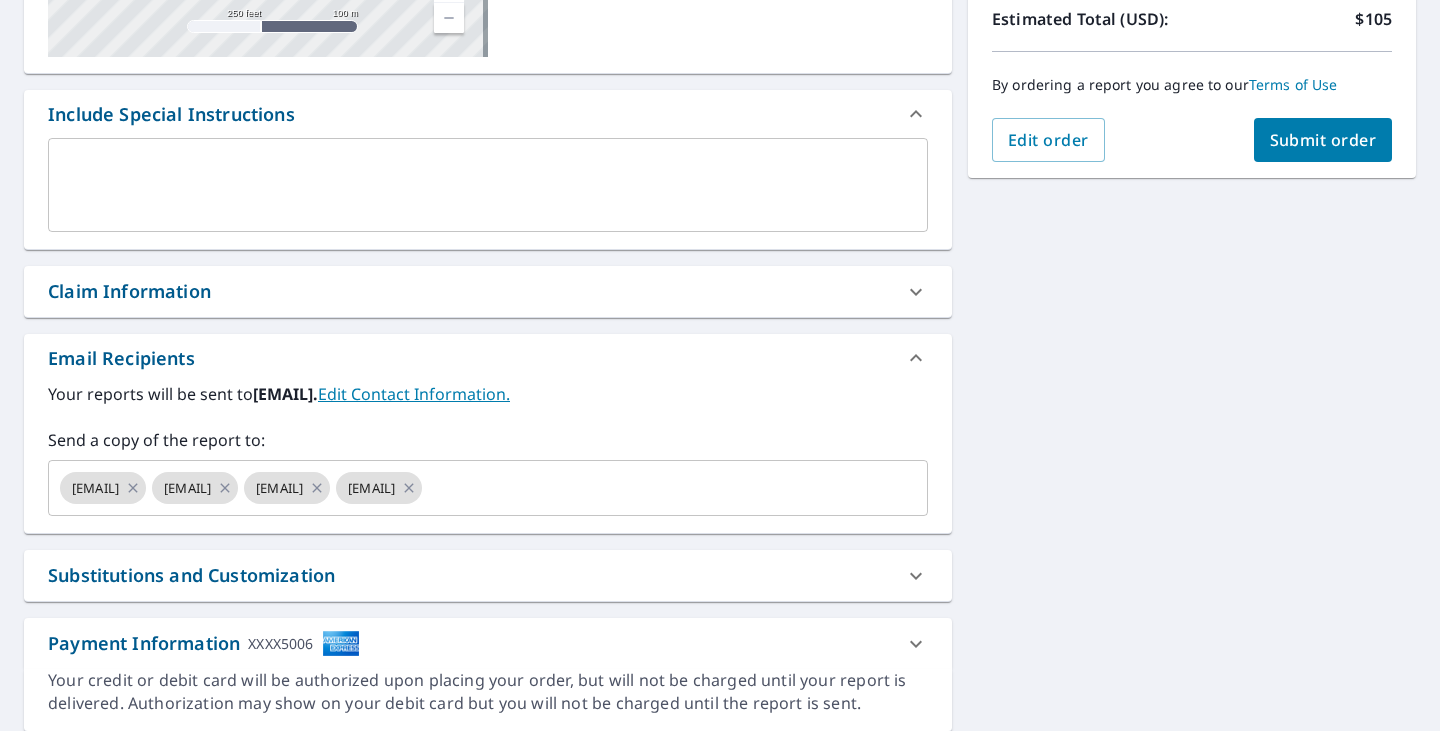 scroll, scrollTop: 500, scrollLeft: 0, axis: vertical 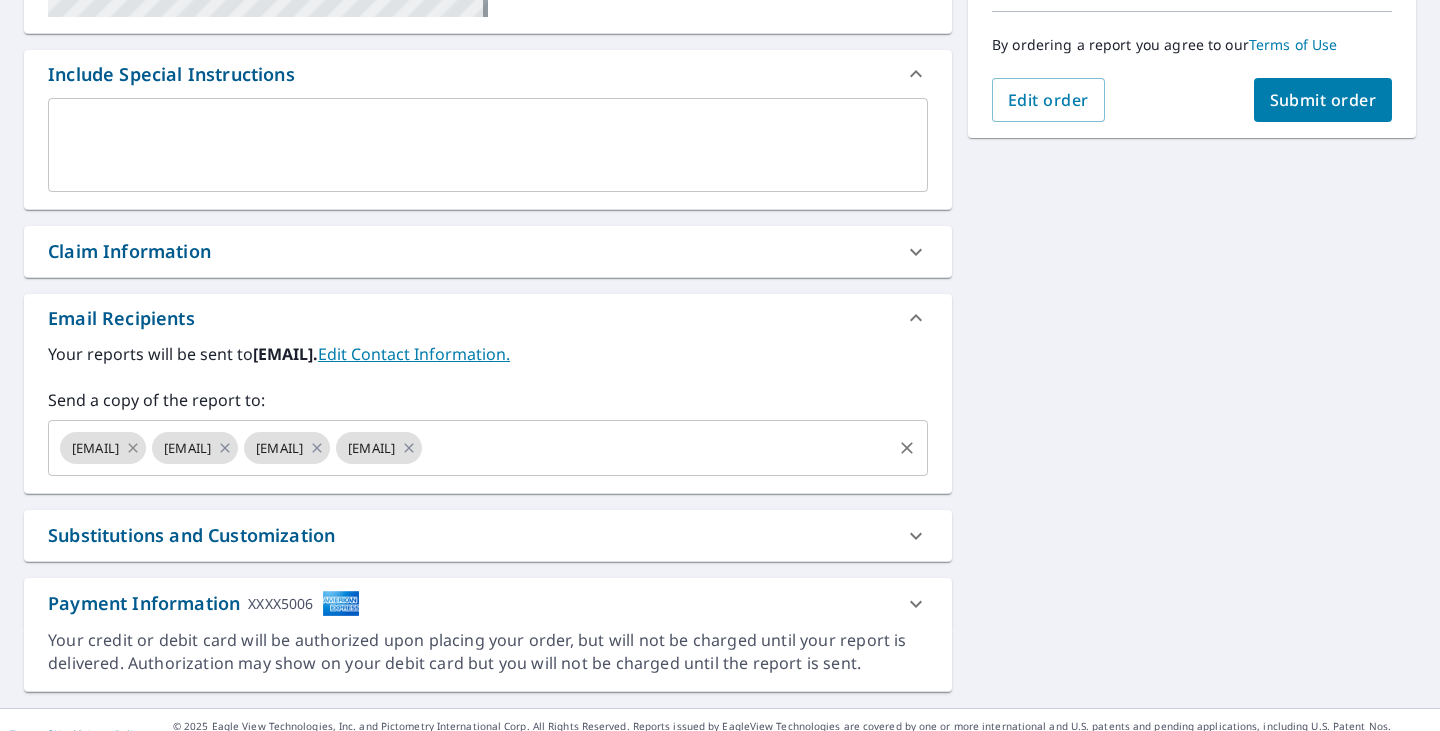 click 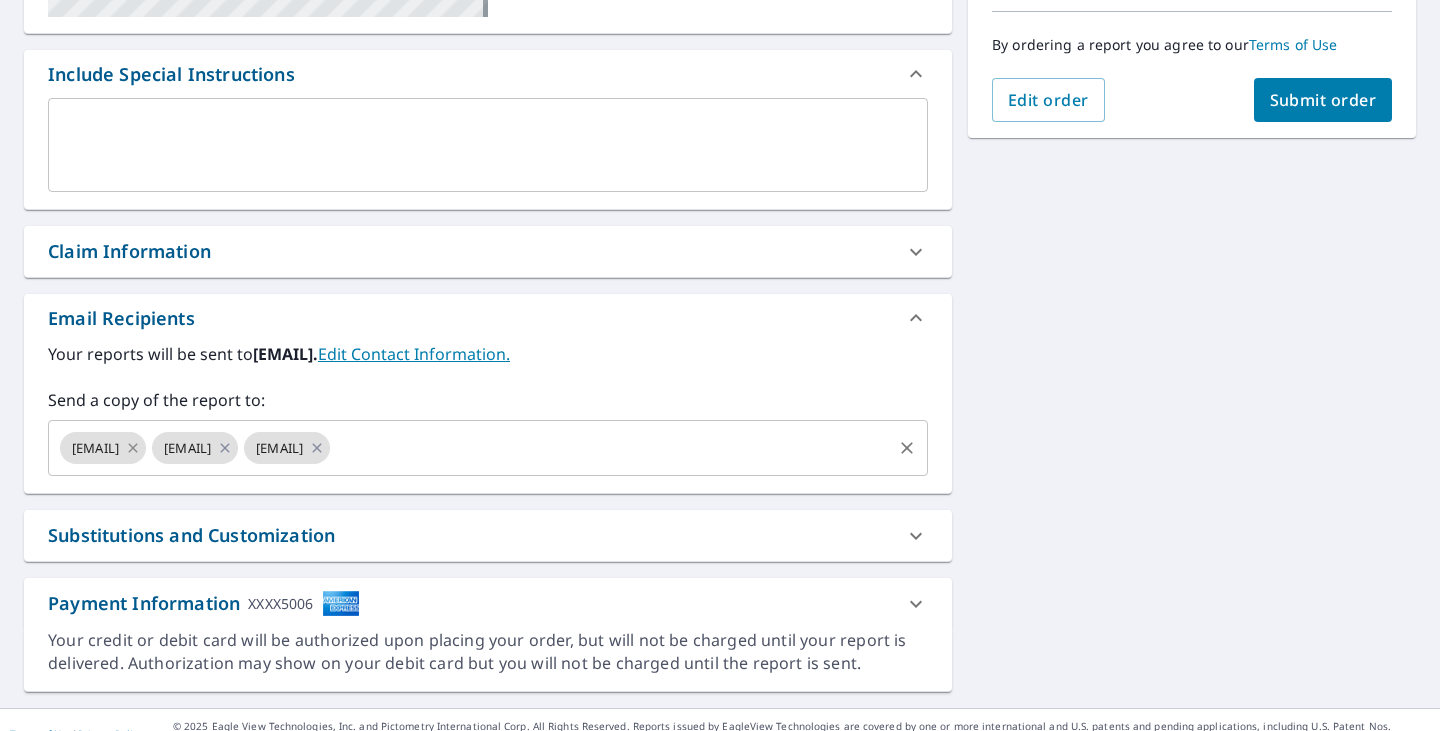 click 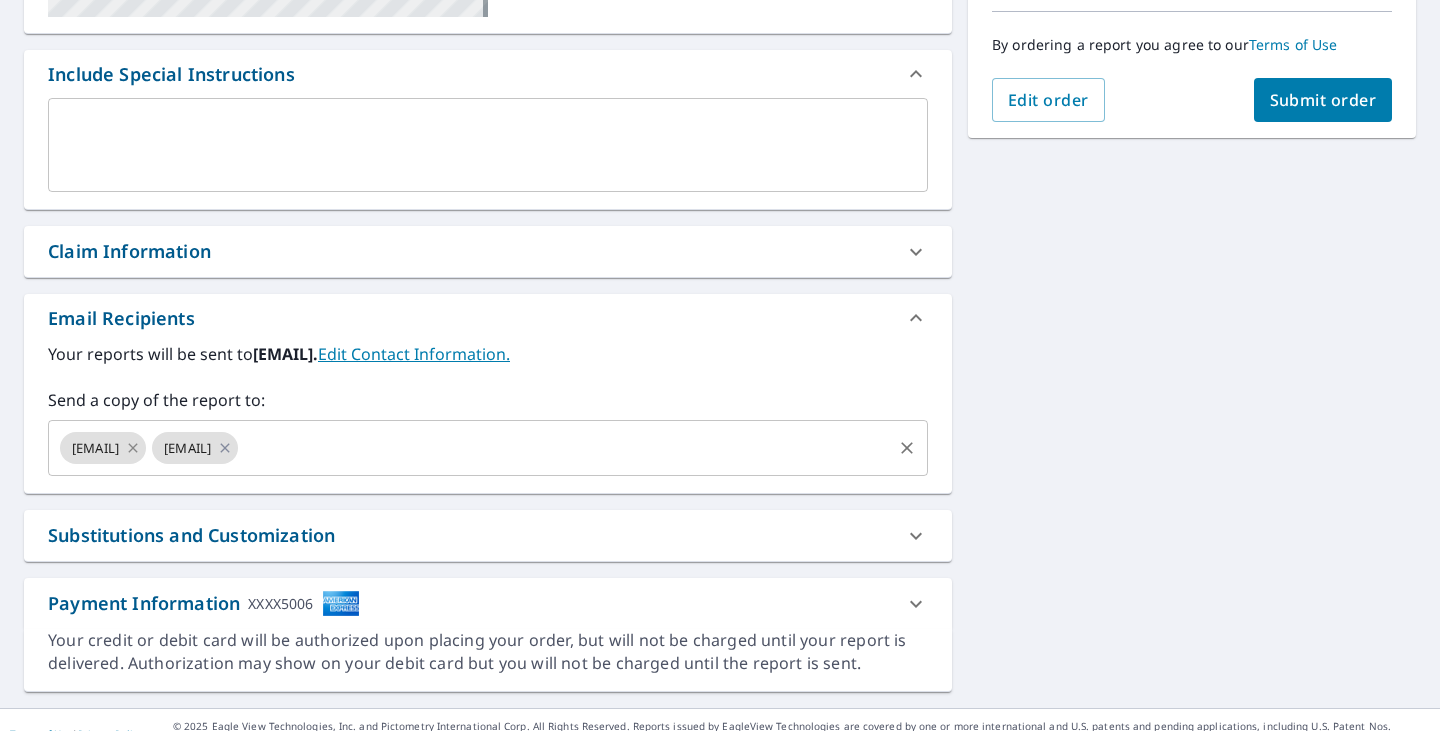 click 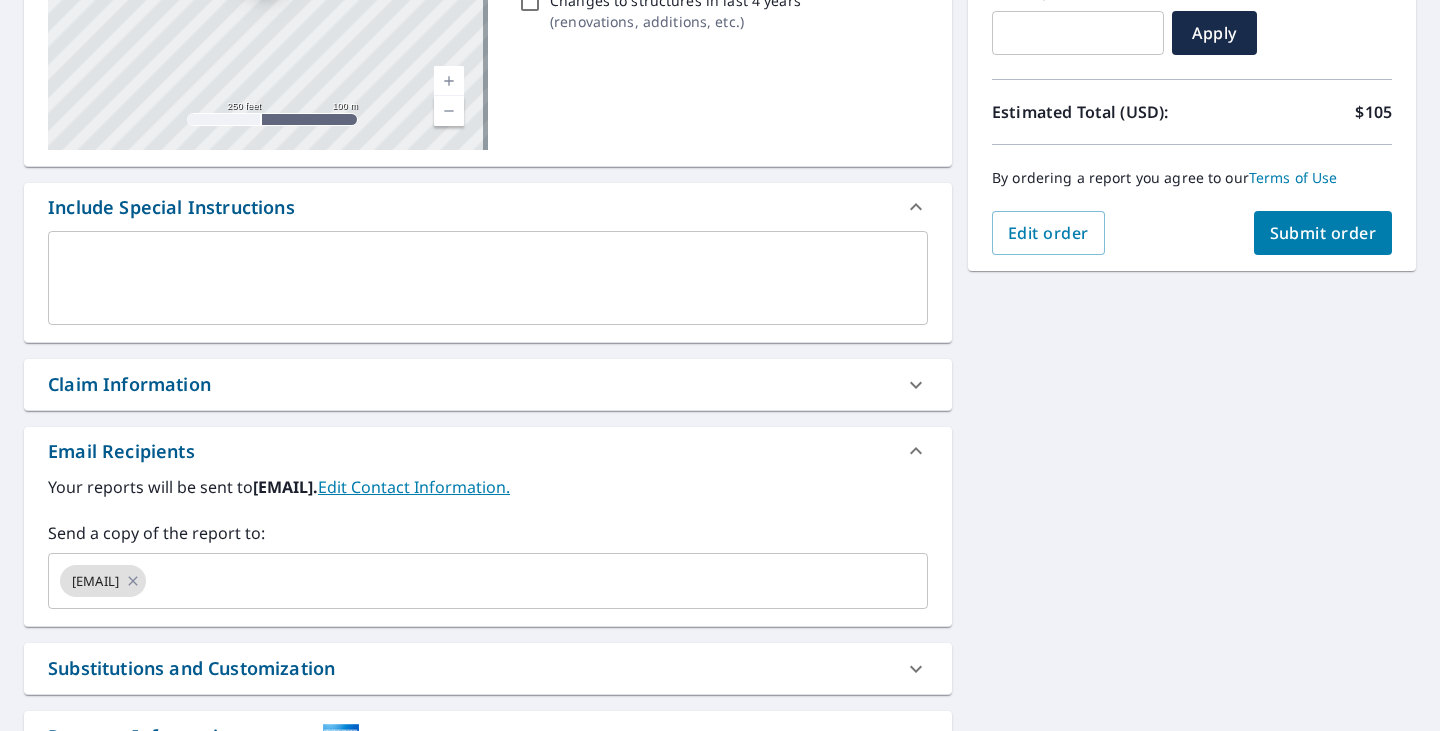 scroll, scrollTop: 328, scrollLeft: 0, axis: vertical 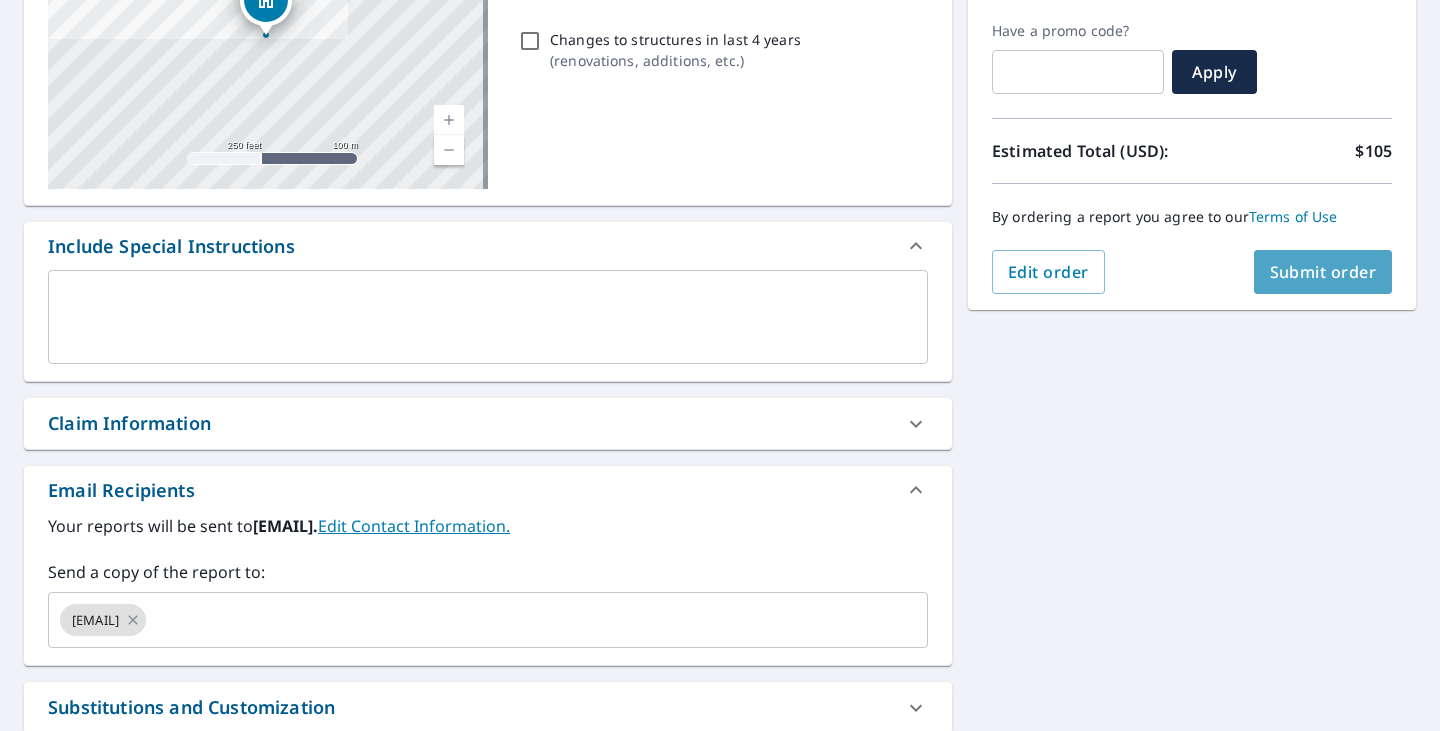 click on "Submit order" at bounding box center [1323, 272] 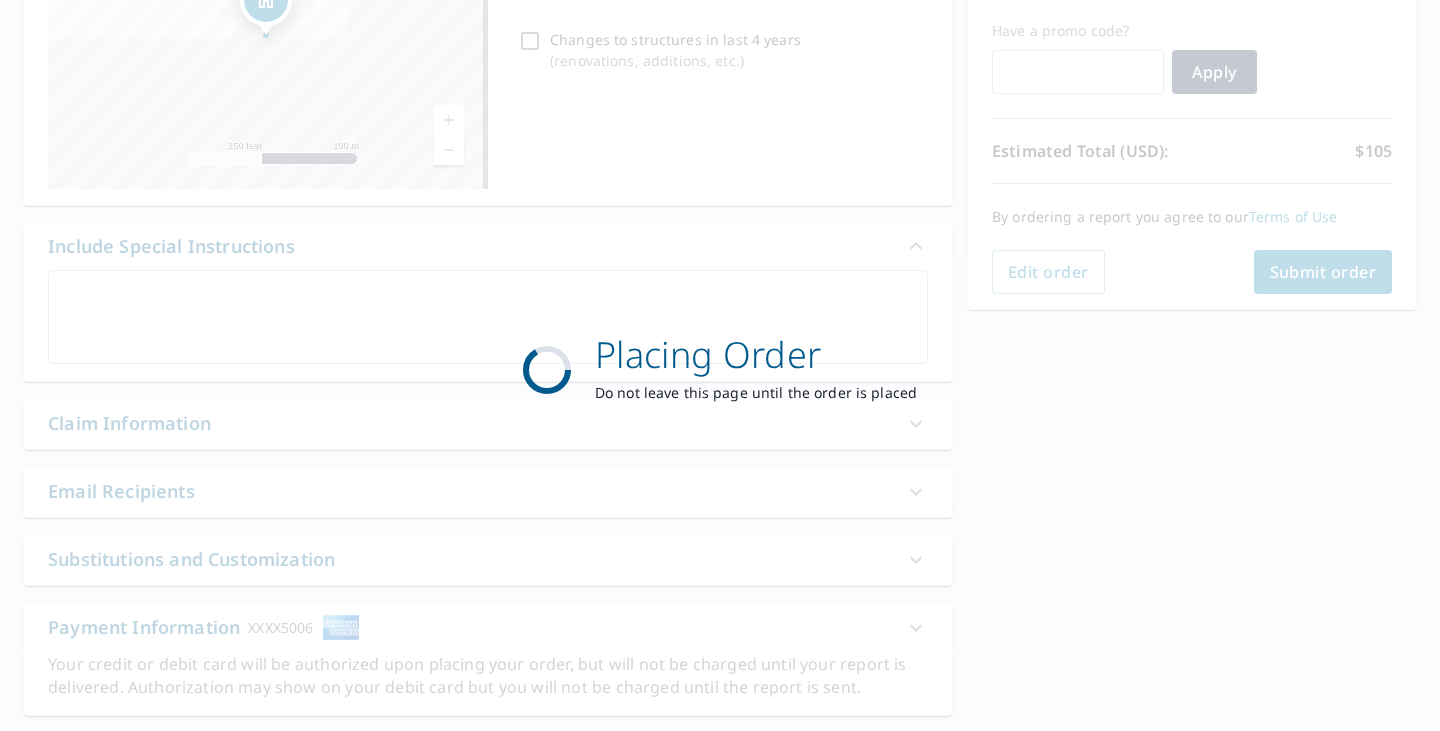 scroll, scrollTop: 0, scrollLeft: 0, axis: both 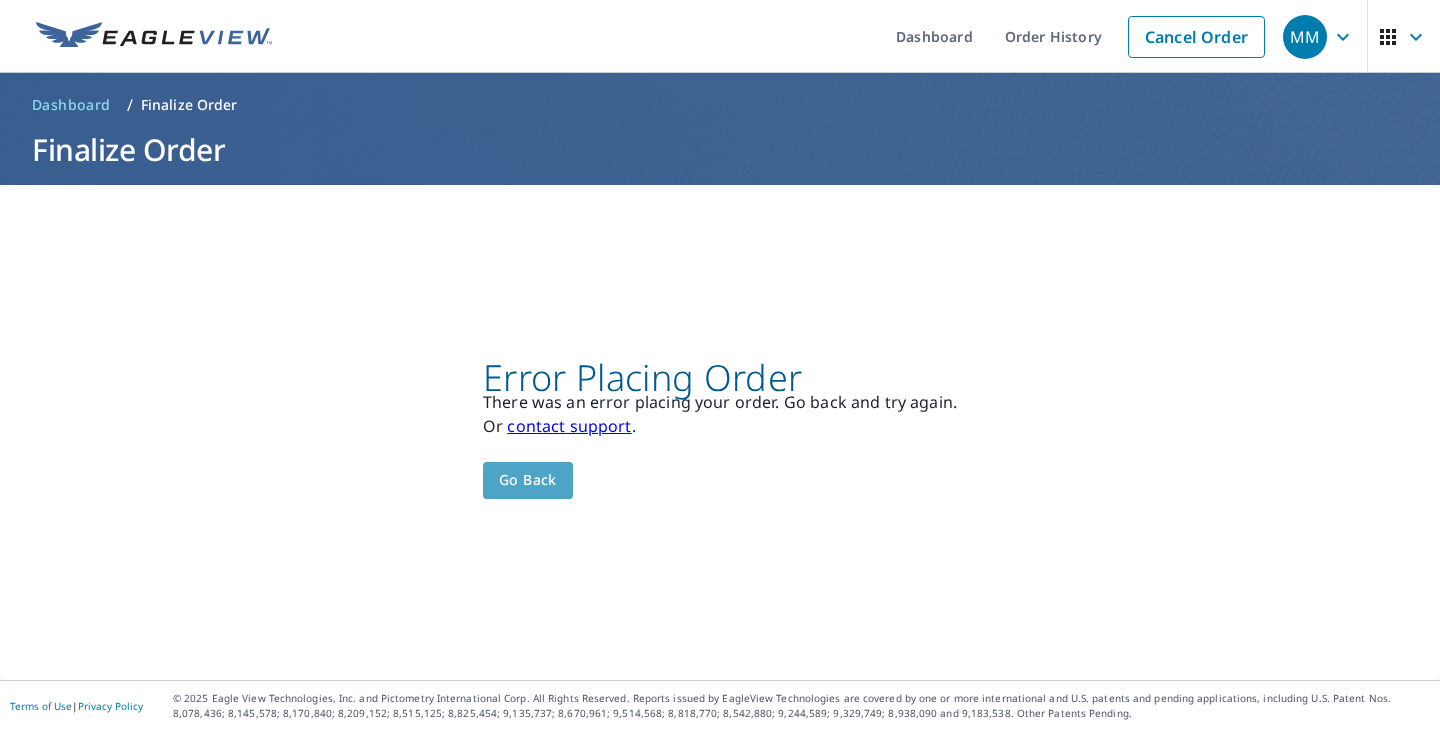 click on "Go back" at bounding box center (528, 480) 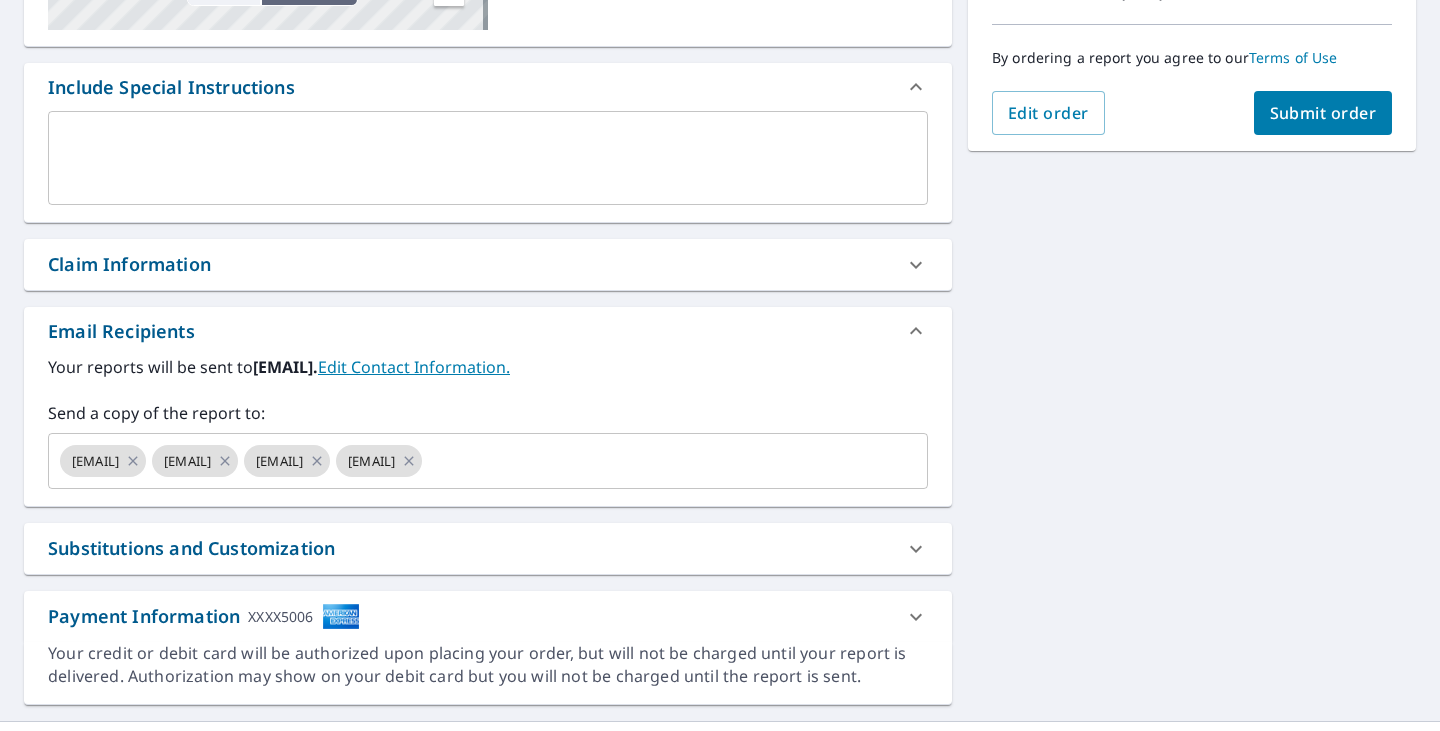 scroll, scrollTop: 566, scrollLeft: 0, axis: vertical 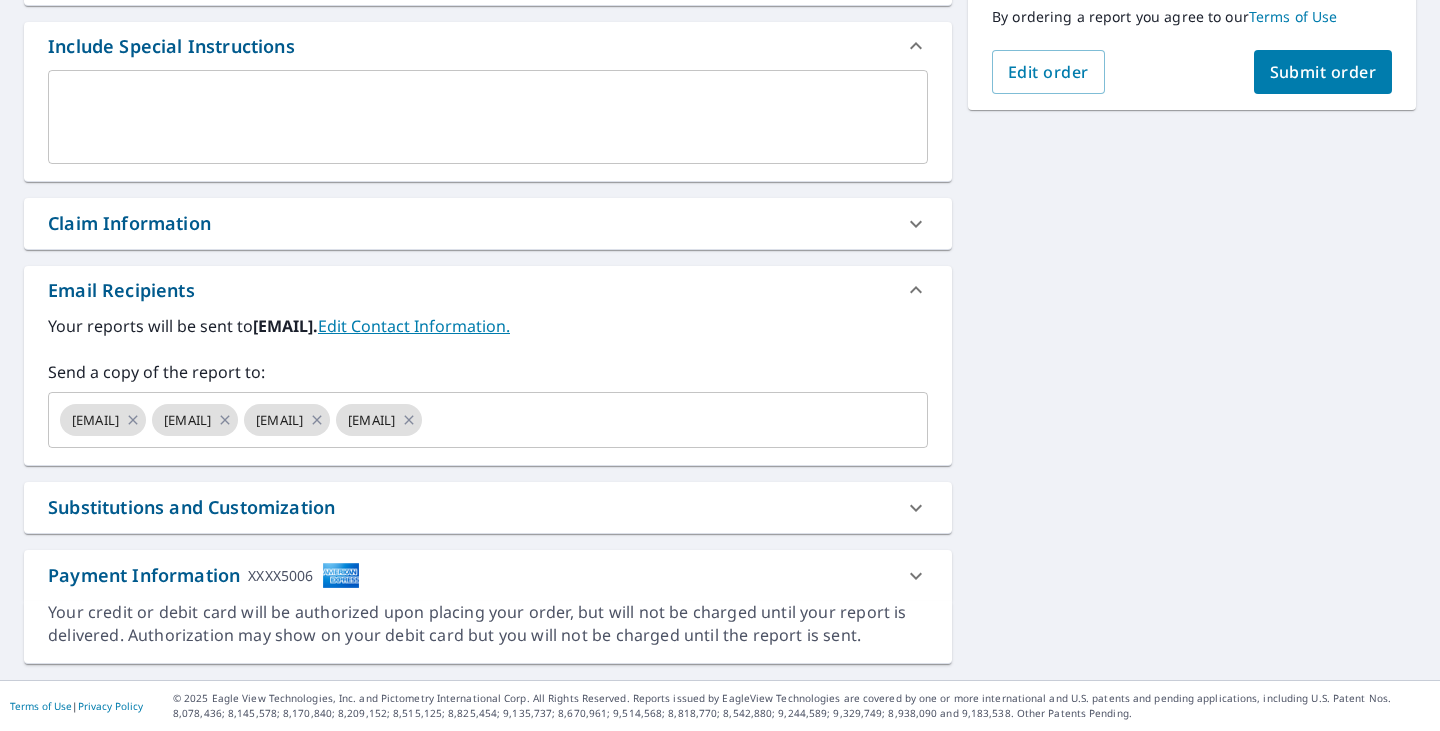 click 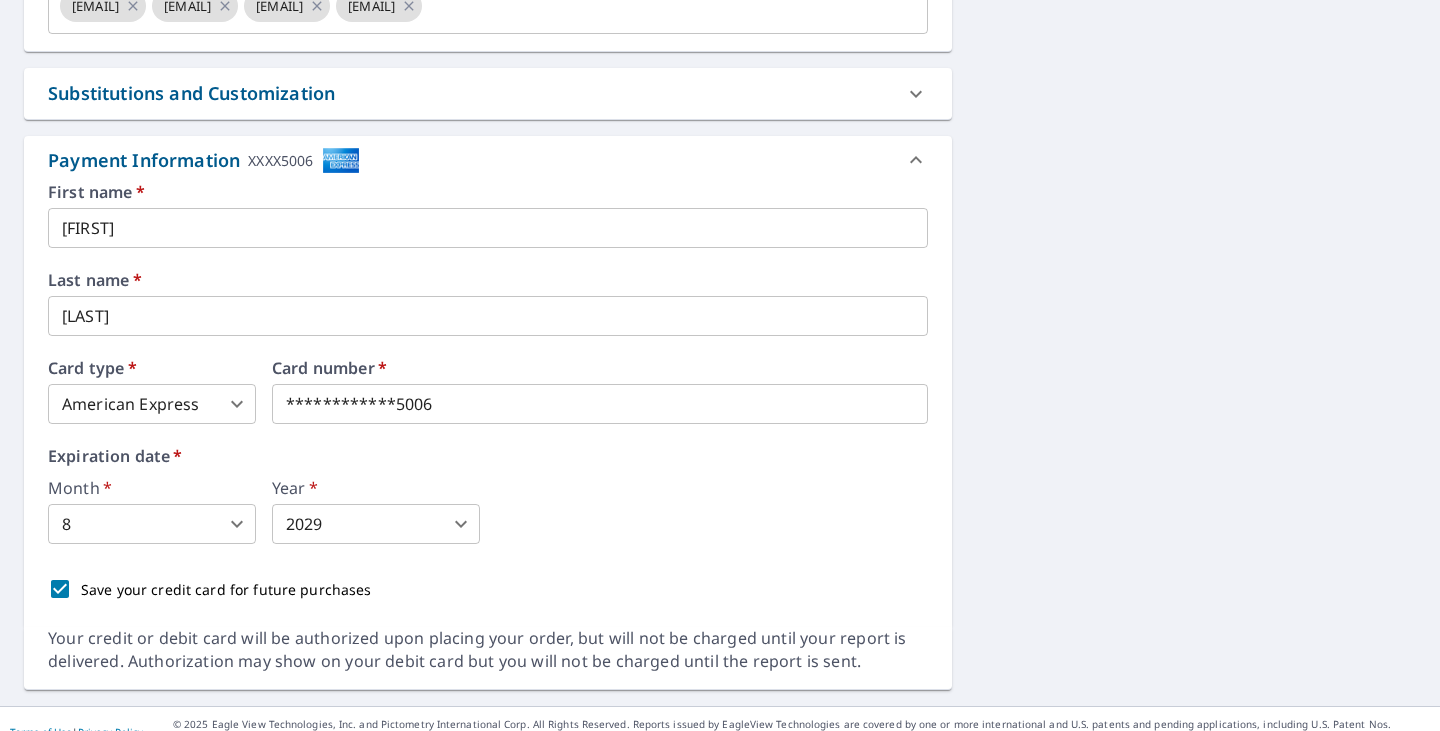scroll, scrollTop: 966, scrollLeft: 0, axis: vertical 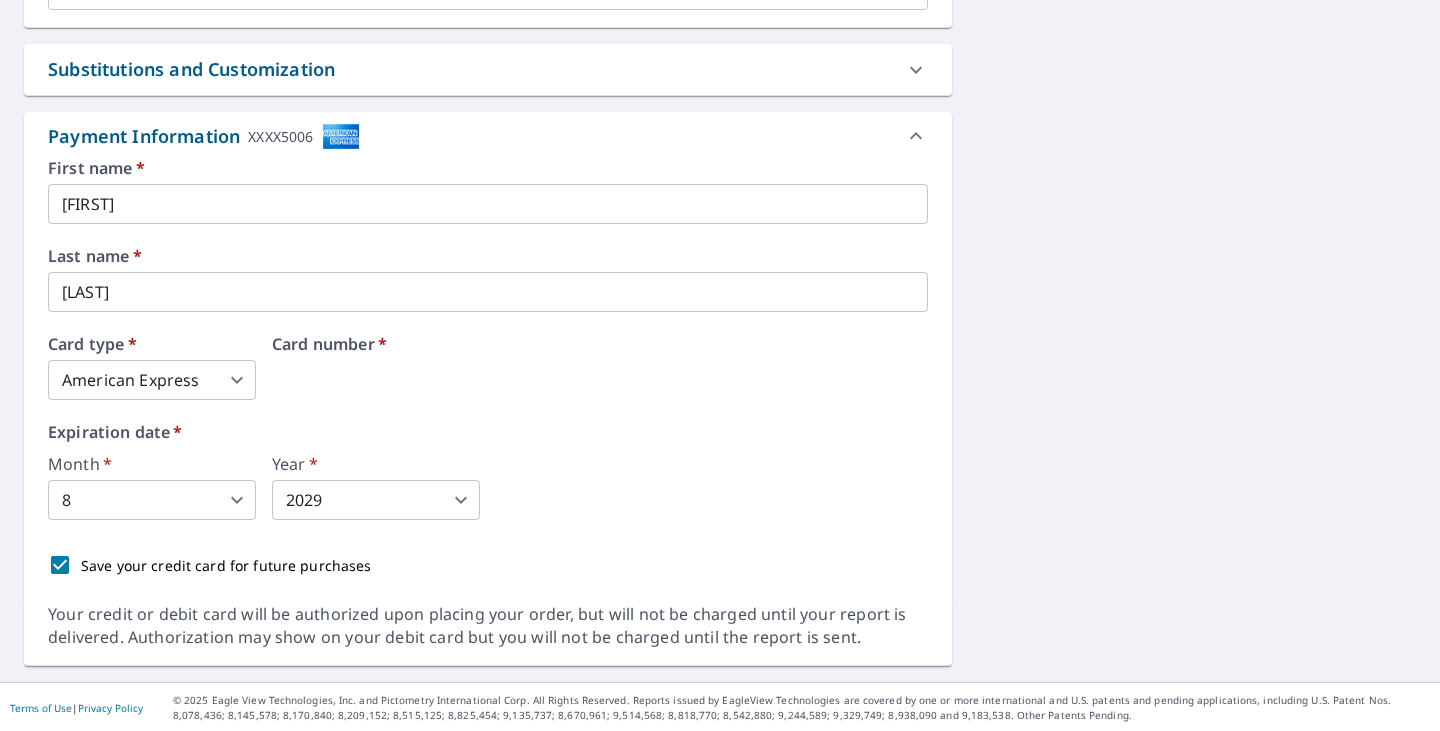 drag, startPoint x: 319, startPoint y: 405, endPoint x: 141, endPoint y: 402, distance: 178.02528 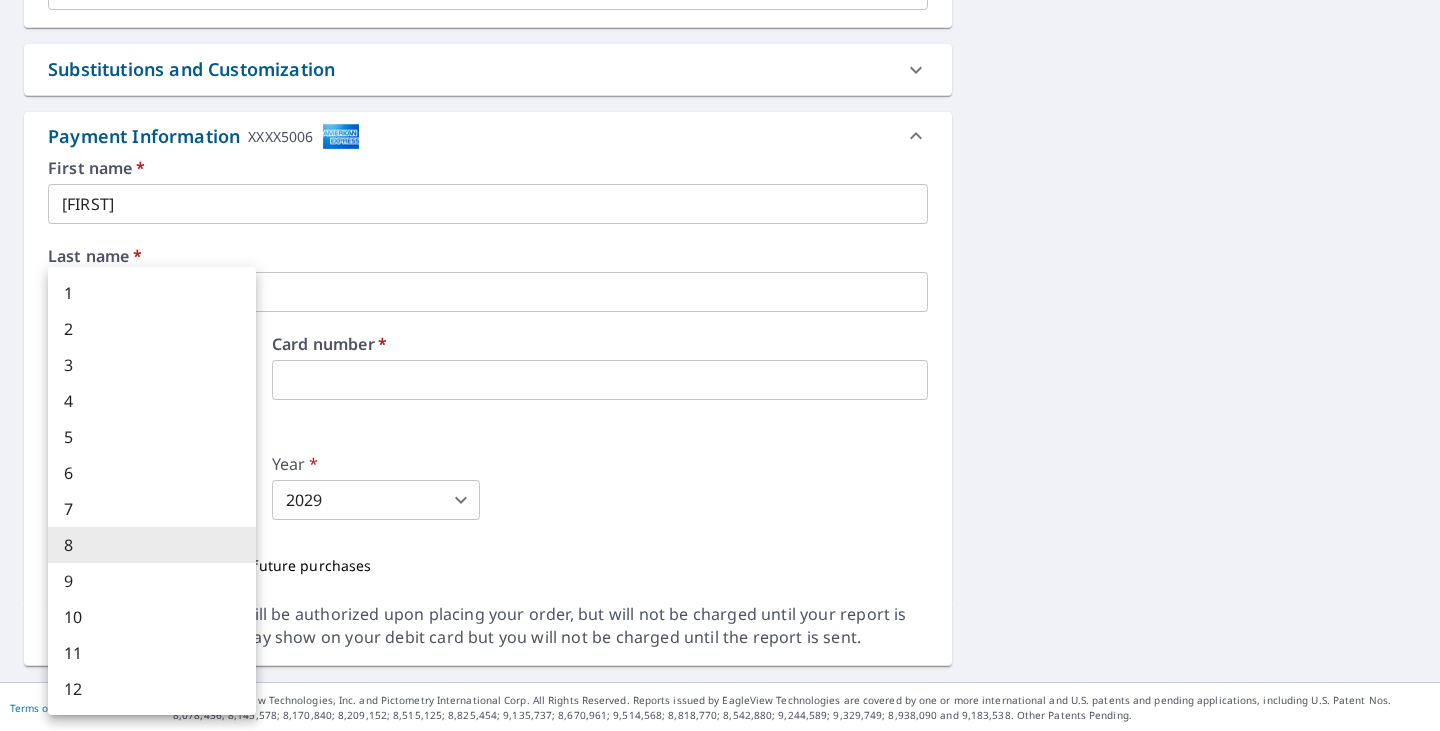 click on "MM MM
Dashboard Order History Cancel Order MM Dashboard / Finalize Order Finalize Order 330 Wekiva Cove Rd Longwood, FL 32779 Aerial Road A standard road map Aerial A detailed look from above Labels Labels 250 feet 100 m © 2025 TomTom, © Vexcel Imaging, © 2025 Microsoft Corporation,  © OpenStreetMap Terms PROPERTY TYPE Residential BUILDING ID 330 Wekiva Cove Rd, Longwood, FL, 32779 Changes to structures in last 4 years ( renovations, additions, etc. ) Include Special Instructions x ​ Claim Information Claim number ​ Claim information ​ PO number ​ Date of loss ​ Cat ID ​ Email Recipients Your reports will be sent to  mike@zeesroofingandconstruction.com.  Edit Contact Information. Send a copy of the report to: sarah@zeesroofingandconstruction.com mmartinez.zci@gmail.com gloria@zeesroofingandconstruction.com mike@zeesroofingandconstruction.com ​ Substitutions and Customization Roof measurement report substitutions Yes No Ask If a Full House is unavailable, send me a Roof Only: Yes No Ask" at bounding box center (720, 365) 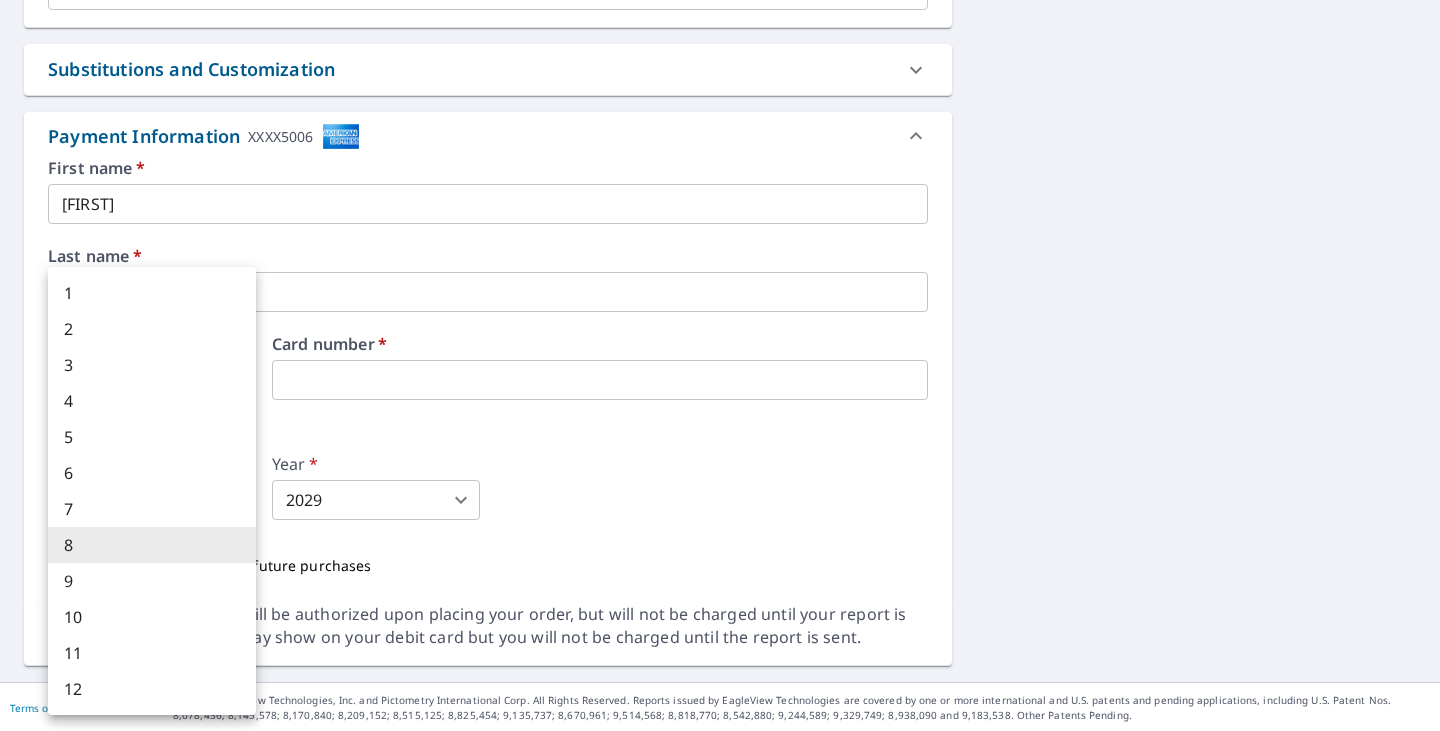 click at bounding box center (720, 365) 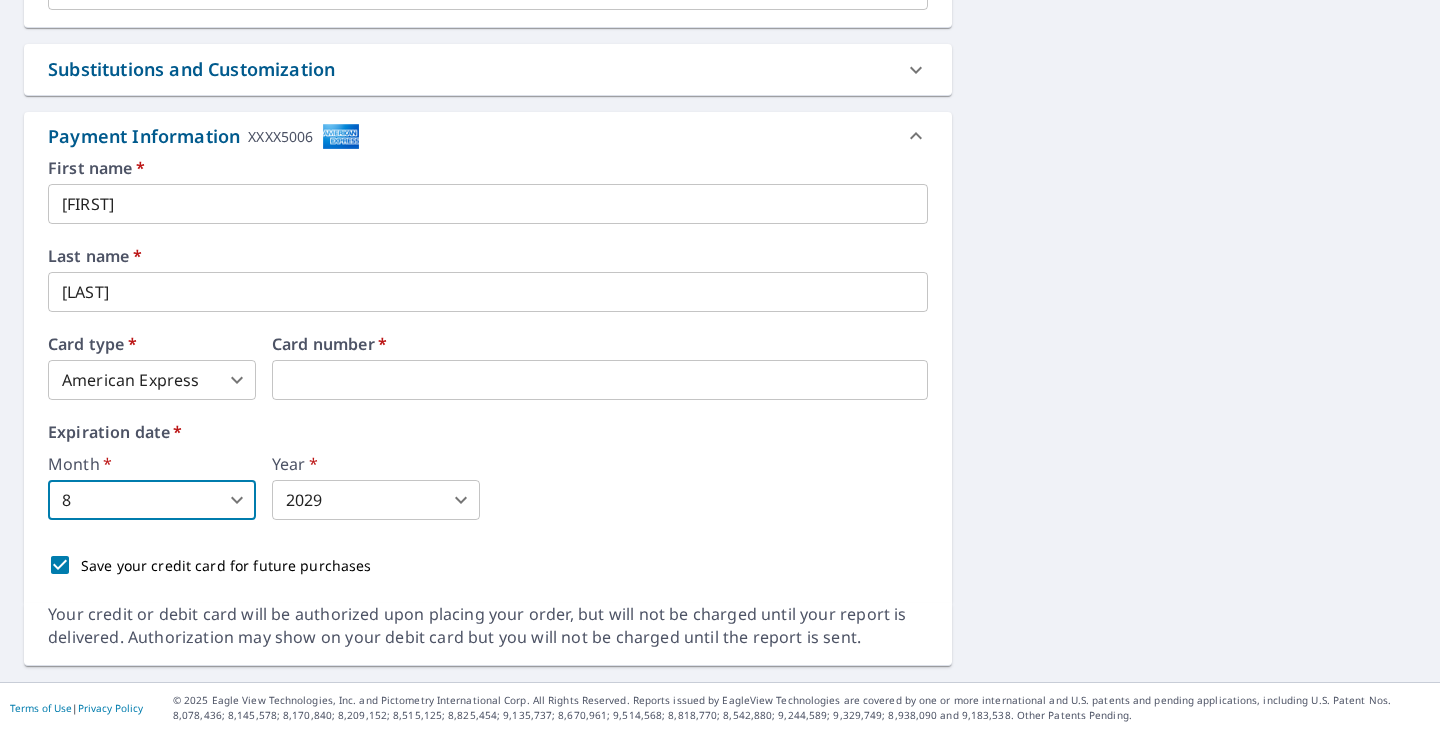 click on "MM MM
Dashboard Order History Cancel Order MM Dashboard / Finalize Order Finalize Order 330 Wekiva Cove Rd Longwood, FL 32779 Aerial Road A standard road map Aerial A detailed look from above Labels Labels 250 feet 100 m © 2025 TomTom, © Vexcel Imaging, © 2025 Microsoft Corporation,  © OpenStreetMap Terms PROPERTY TYPE Residential BUILDING ID 330 Wekiva Cove Rd, Longwood, FL, 32779 Changes to structures in last 4 years ( renovations, additions, etc. ) Include Special Instructions x ​ Claim Information Claim number ​ Claim information ​ PO number ​ Date of loss ​ Cat ID ​ Email Recipients Your reports will be sent to  mike@zeesroofingandconstruction.com.  Edit Contact Information. Send a copy of the report to: sarah@zeesroofingandconstruction.com mmartinez.zci@gmail.com gloria@zeesroofingandconstruction.com mike@zeesroofingandconstruction.com ​ Substitutions and Customization Roof measurement report substitutions Yes No Ask If a Full House is unavailable, send me a Roof Only: Yes No Ask" at bounding box center [720, 365] 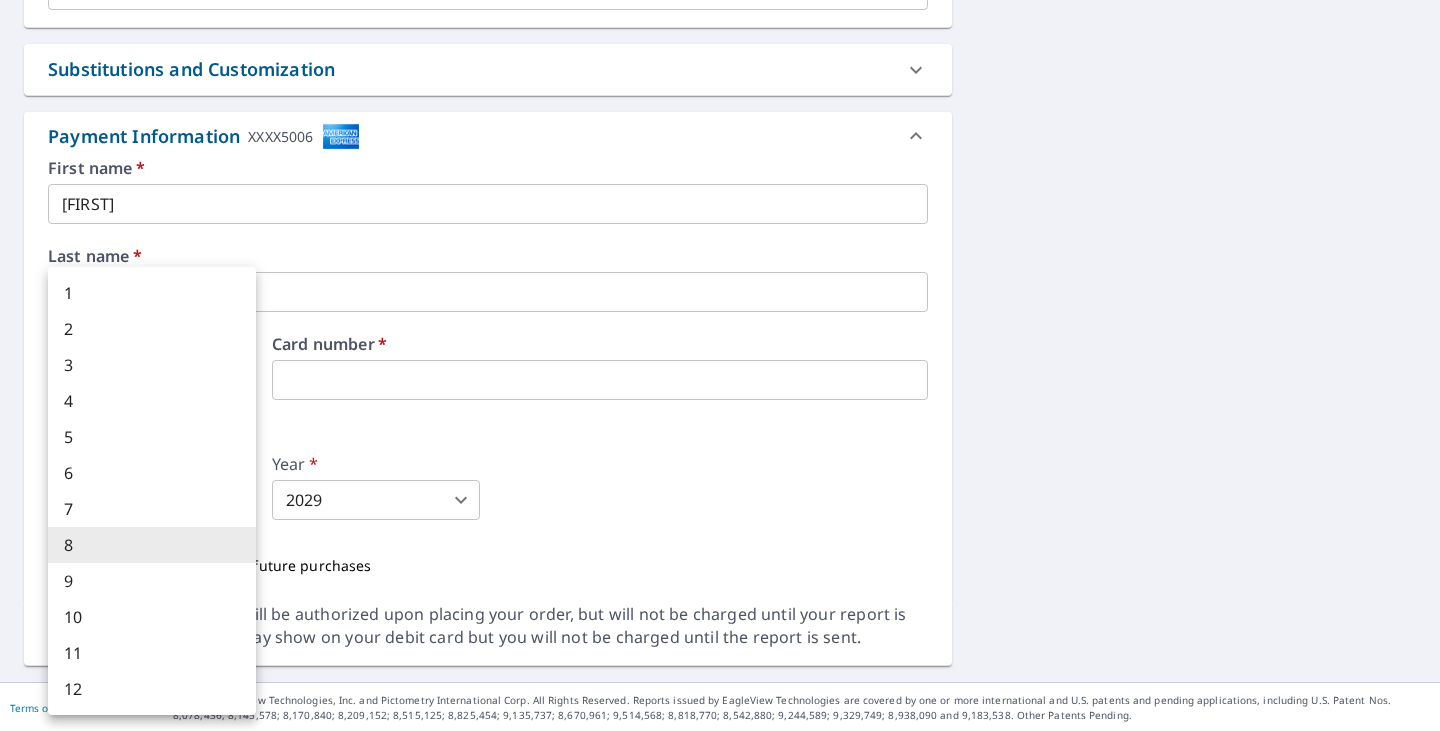 click on "8" at bounding box center [152, 545] 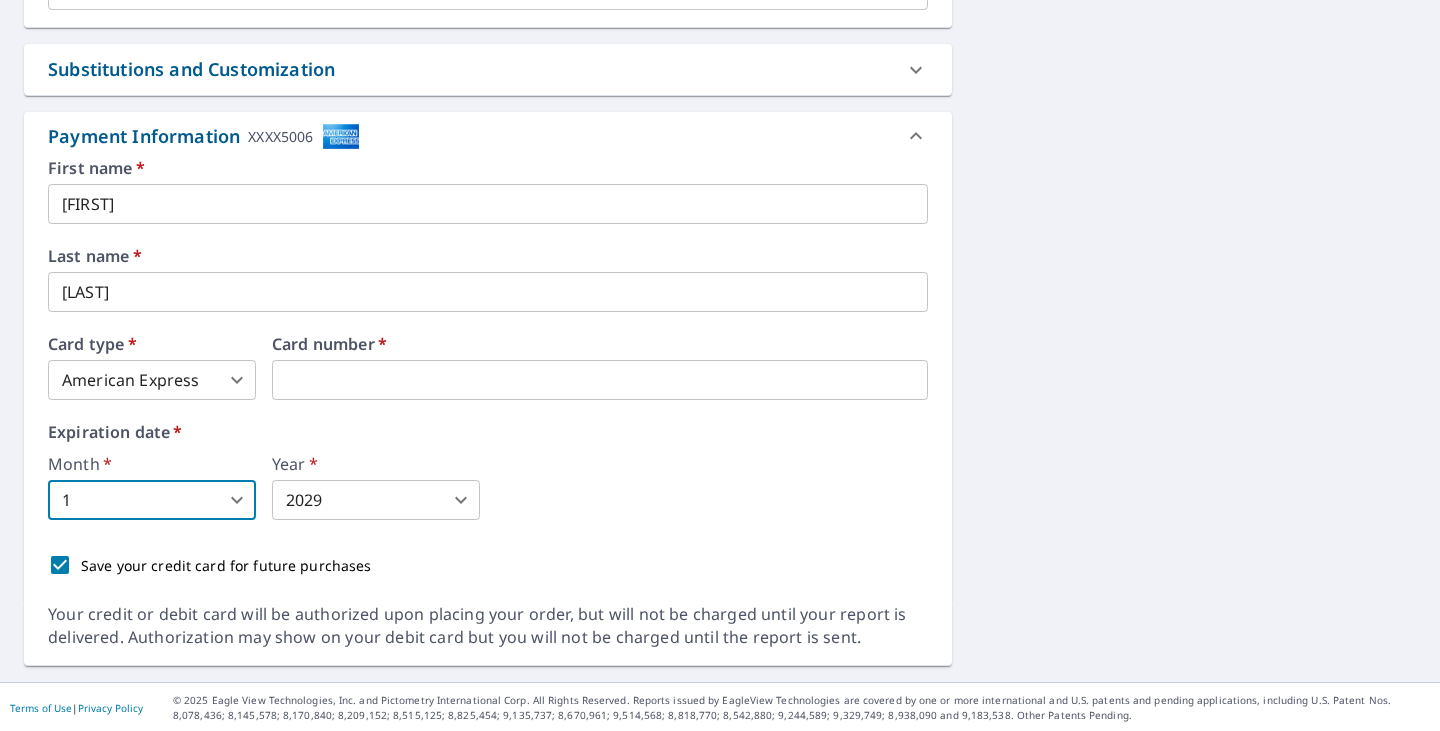click on "Year   * 2029 2029 ​" at bounding box center (376, 488) 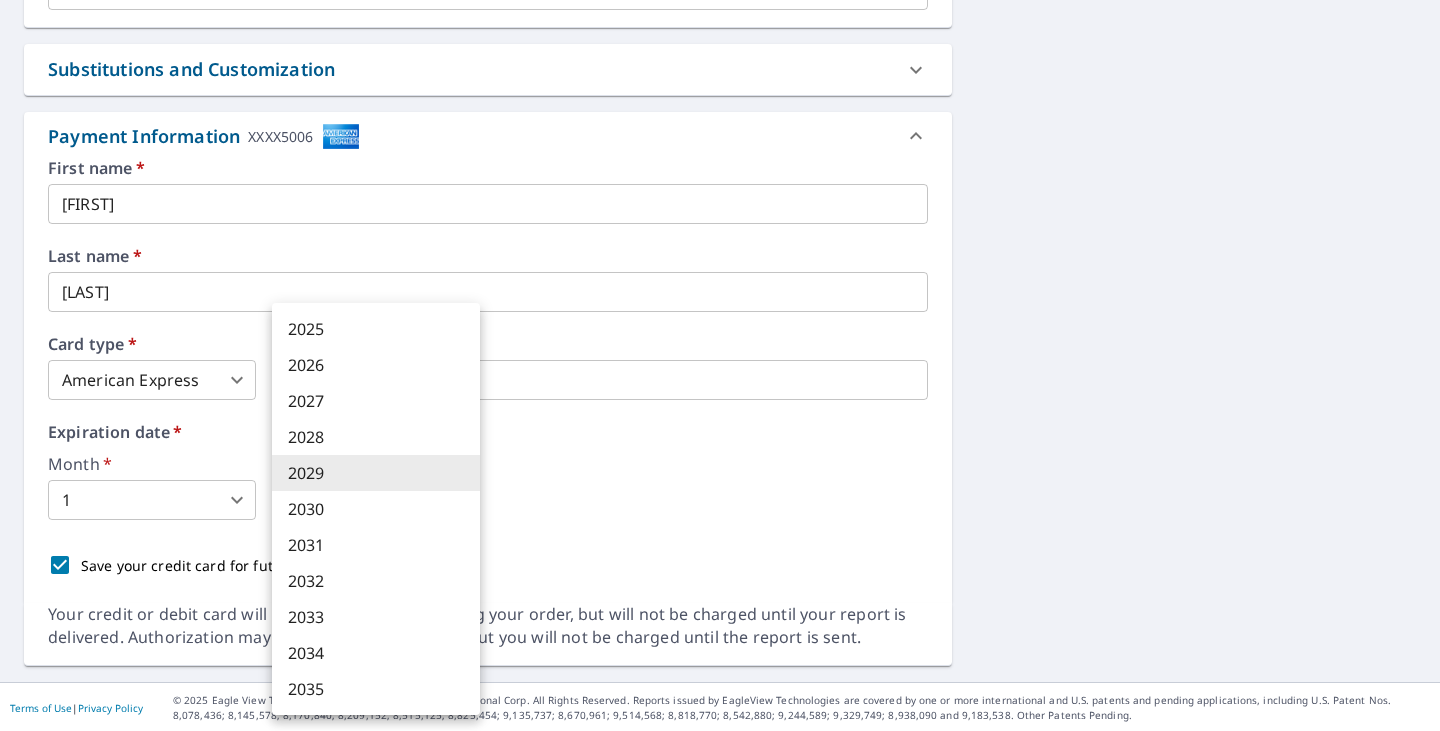 click on "MM MM
Dashboard Order History Cancel Order MM Dashboard / Finalize Order Finalize Order 330 Wekiva Cove Rd Longwood, FL 32779 Aerial Road A standard road map Aerial A detailed look from above Labels Labels 250 feet 100 m © 2025 TomTom, © Vexcel Imaging, © 2025 Microsoft Corporation,  © OpenStreetMap Terms PROPERTY TYPE Residential BUILDING ID 330 Wekiva Cove Rd, Longwood, FL, 32779 Changes to structures in last 4 years ( renovations, additions, etc. ) Include Special Instructions x ​ Claim Information Claim number ​ Claim information ​ PO number ​ Date of loss ​ Cat ID ​ Email Recipients Your reports will be sent to  mike@zeesroofingandconstruction.com.  Edit Contact Information. Send a copy of the report to: sarah@zeesroofingandconstruction.com mmartinez.zci@gmail.com gloria@zeesroofingandconstruction.com mike@zeesroofingandconstruction.com ​ Substitutions and Customization Roof measurement report substitutions Yes No Ask If a Full House is unavailable, send me a Roof Only: Yes No Ask" at bounding box center (720, 365) 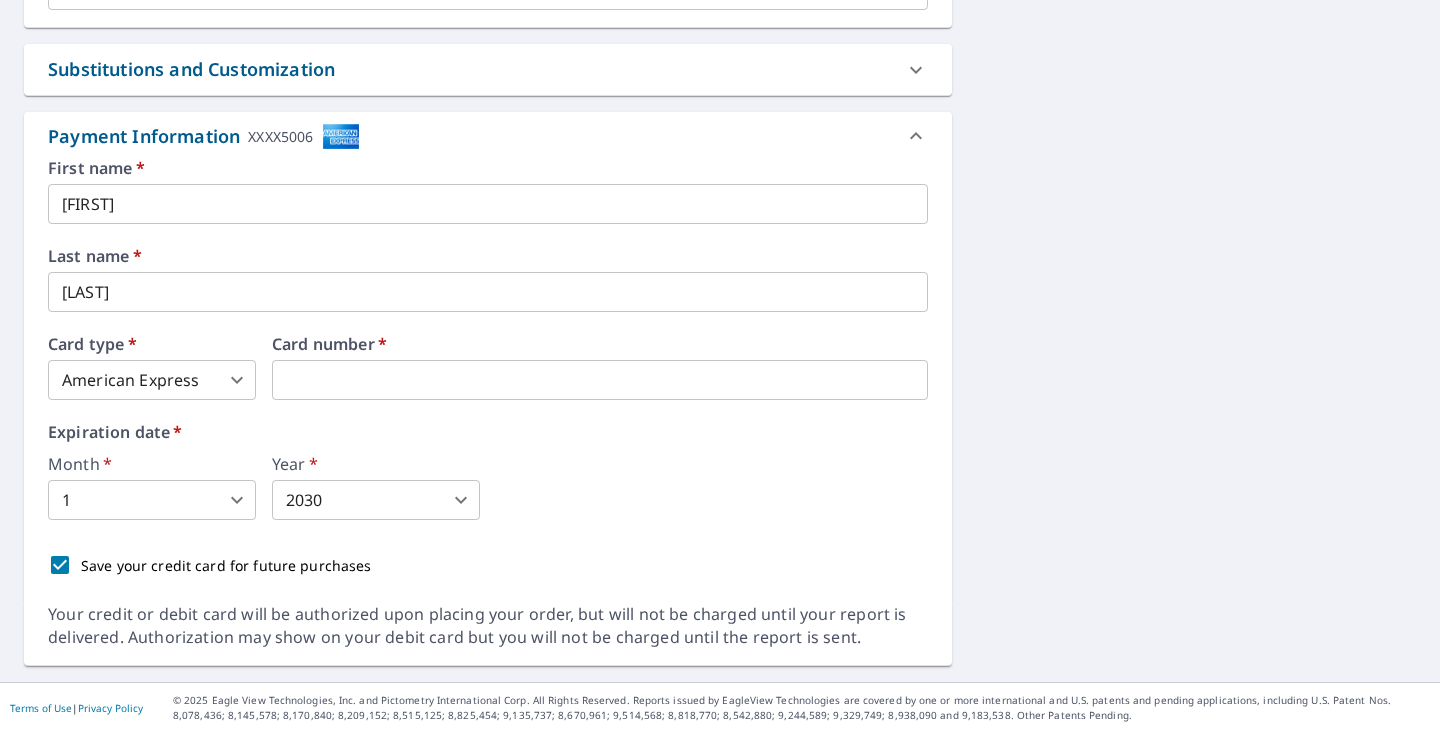click on "First name   * Michael ​ Last name   * martinez ​ Card type   * American Express 1 ​ Card number   * Expiration date   * Month   * 1 1 ​ Year   * 2030 2030 ​ Save your credit card for future purchases" at bounding box center (488, 373) 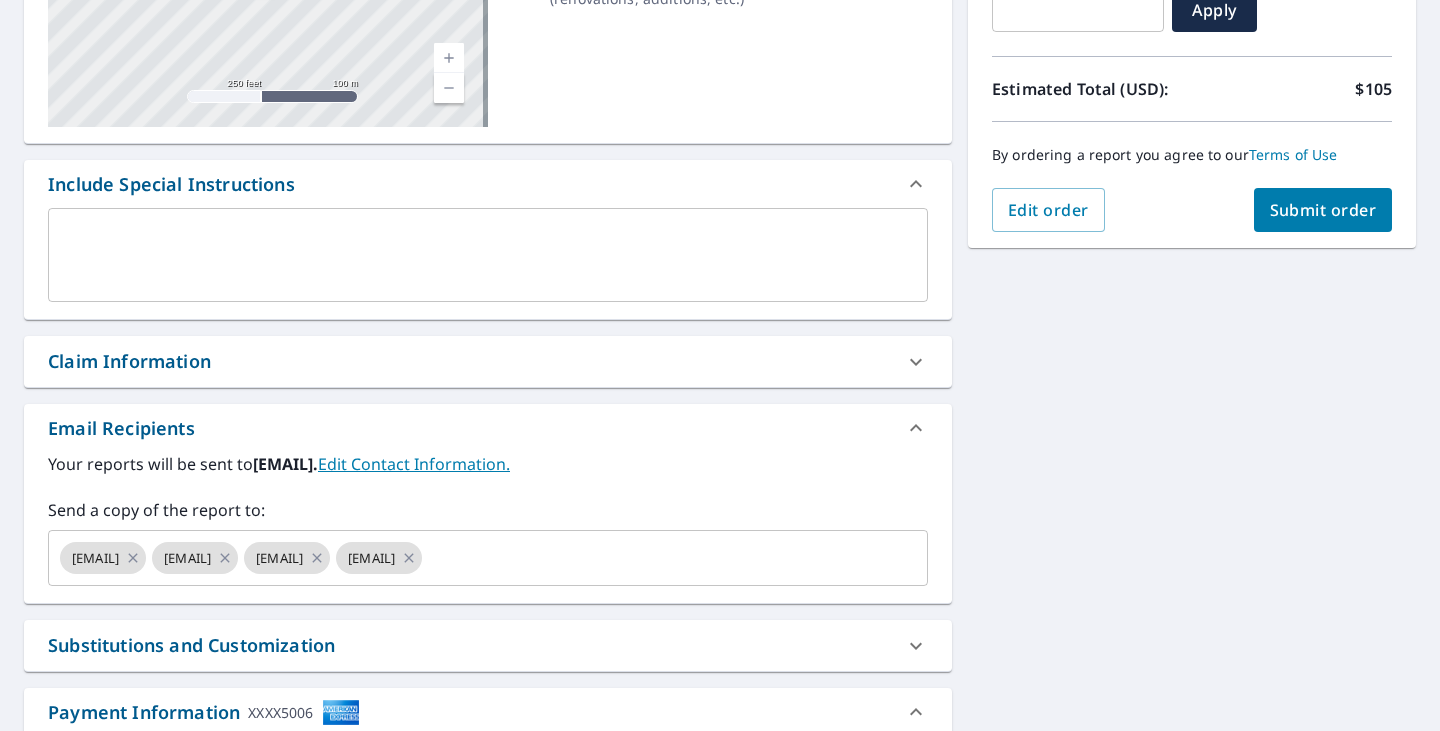 scroll, scrollTop: 506, scrollLeft: 0, axis: vertical 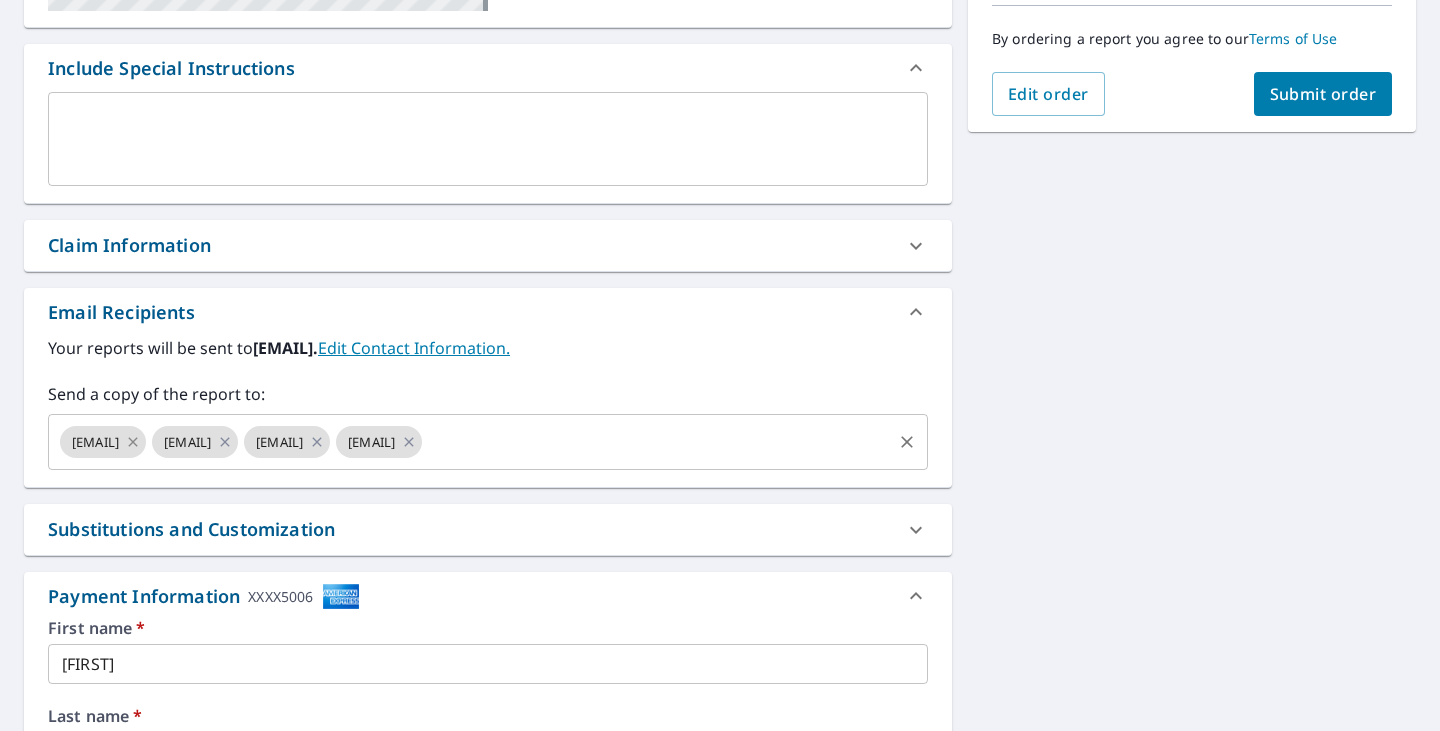 click 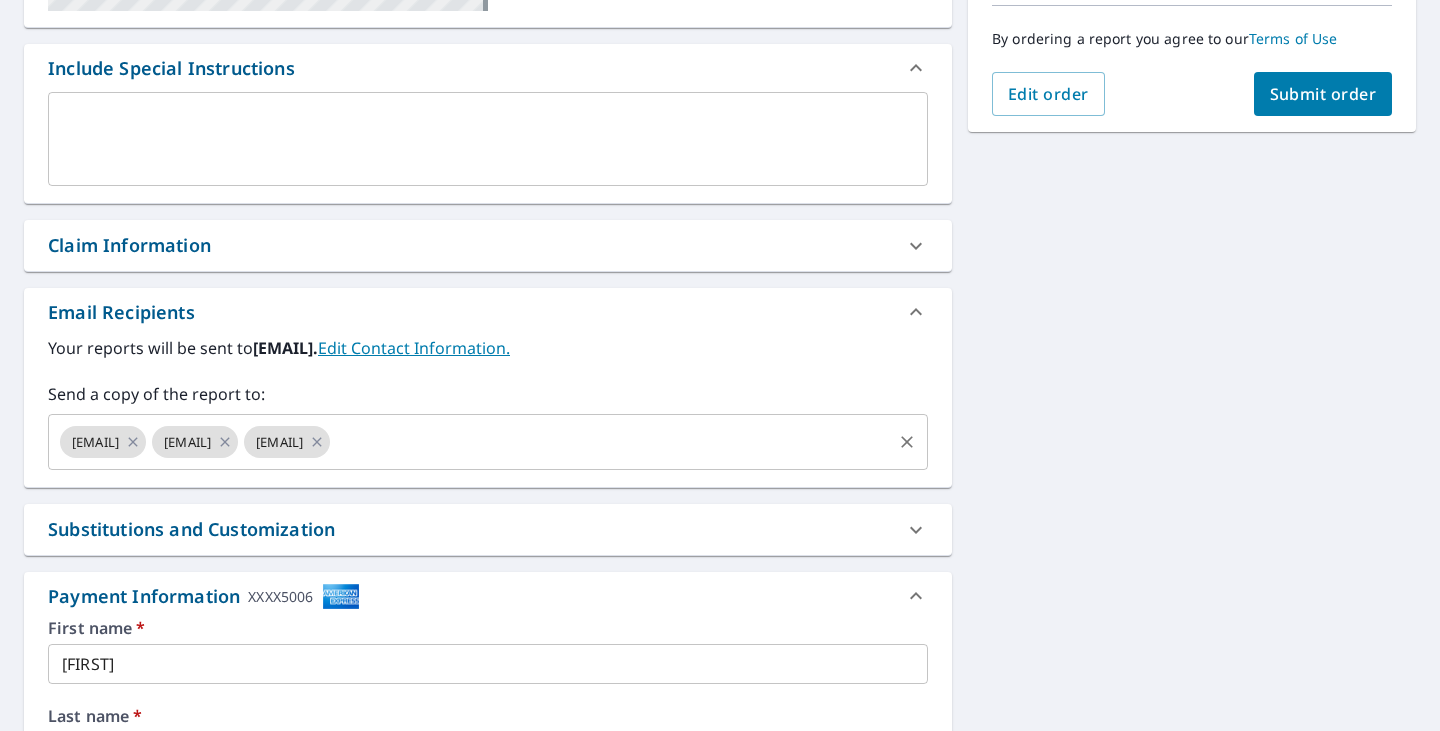 click on "mmartinez.zci@gmail.com" at bounding box center [95, 442] 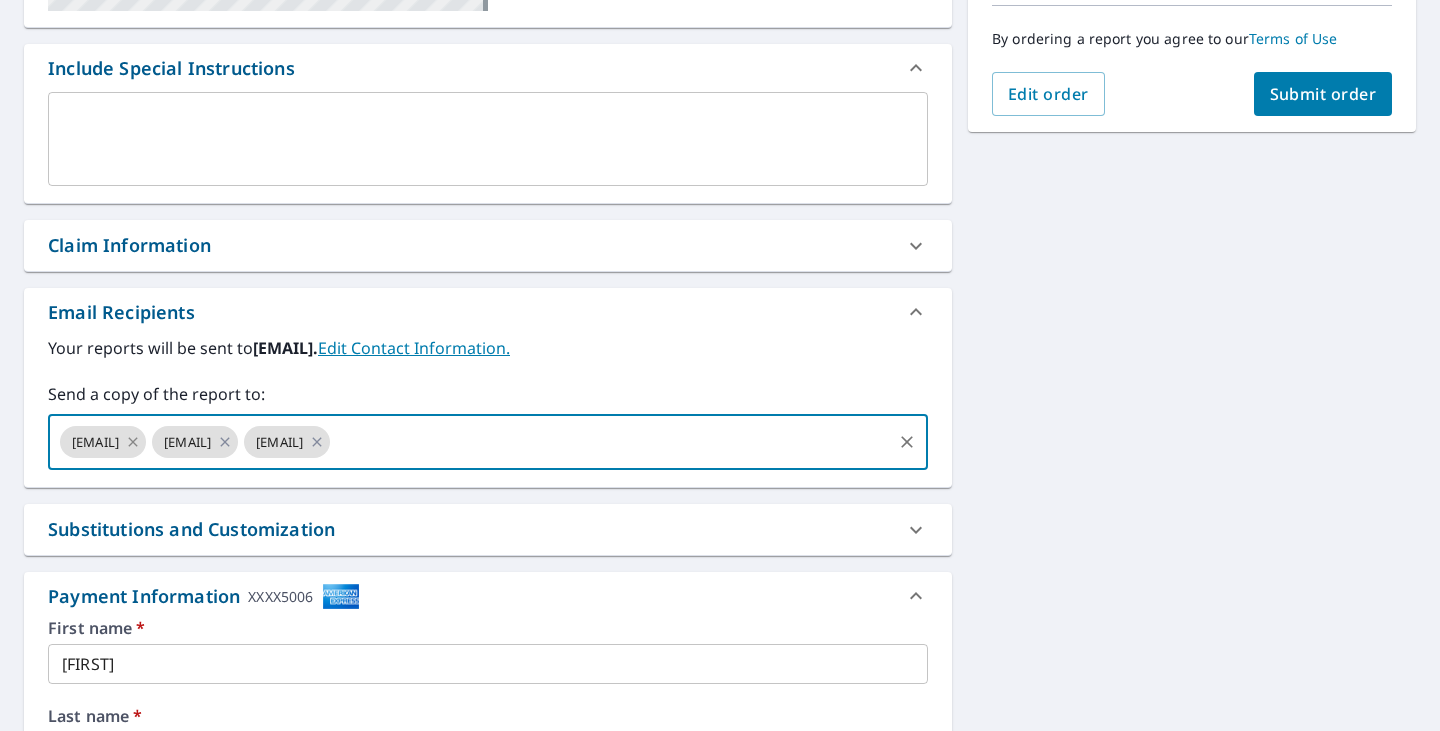click 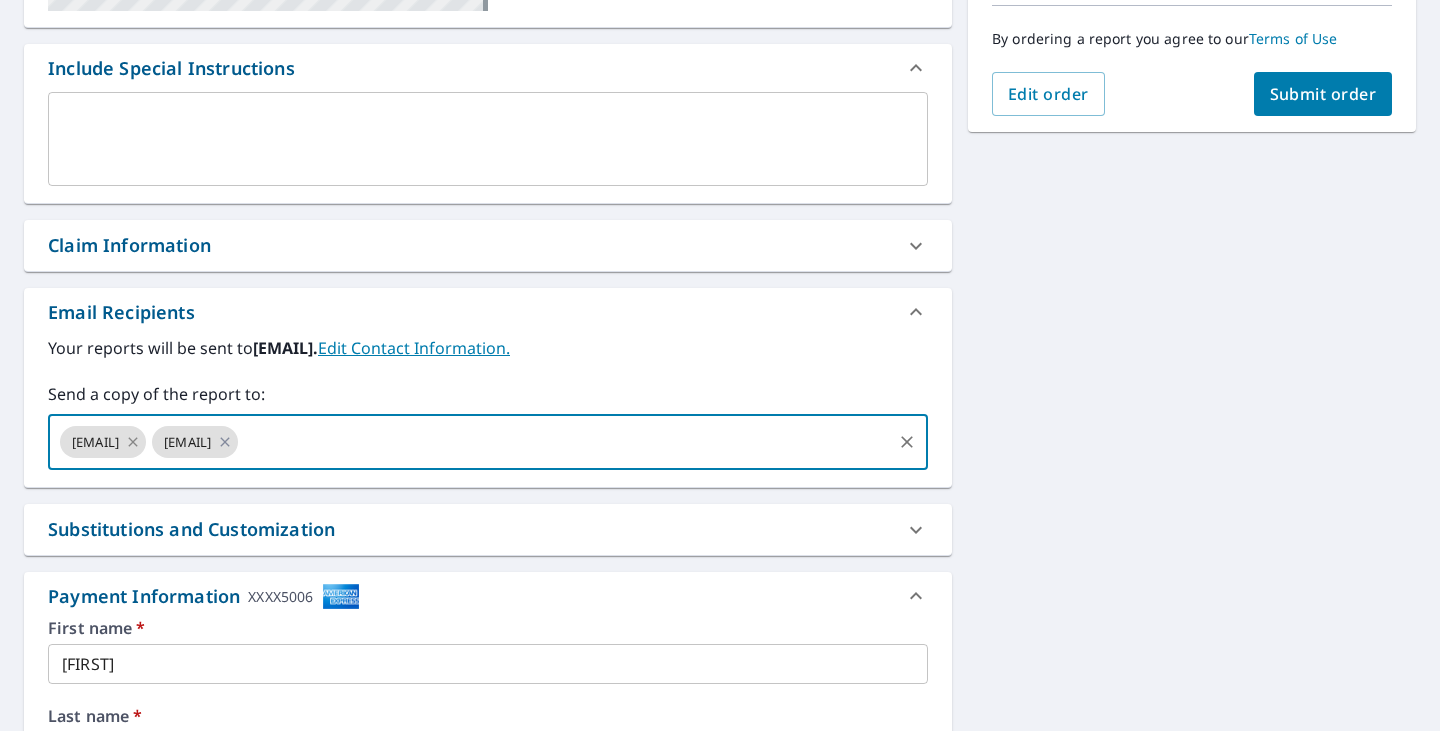 click 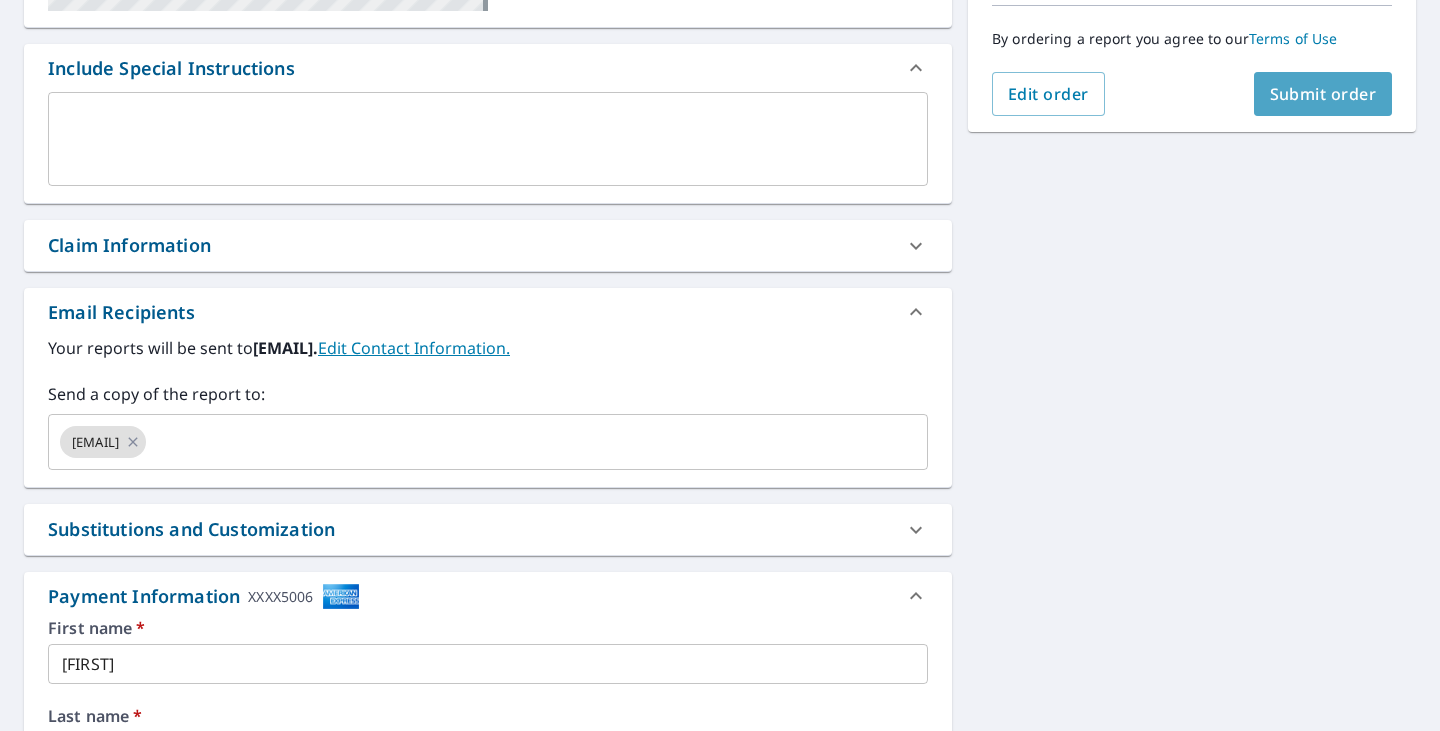 click on "Submit order" at bounding box center (1323, 94) 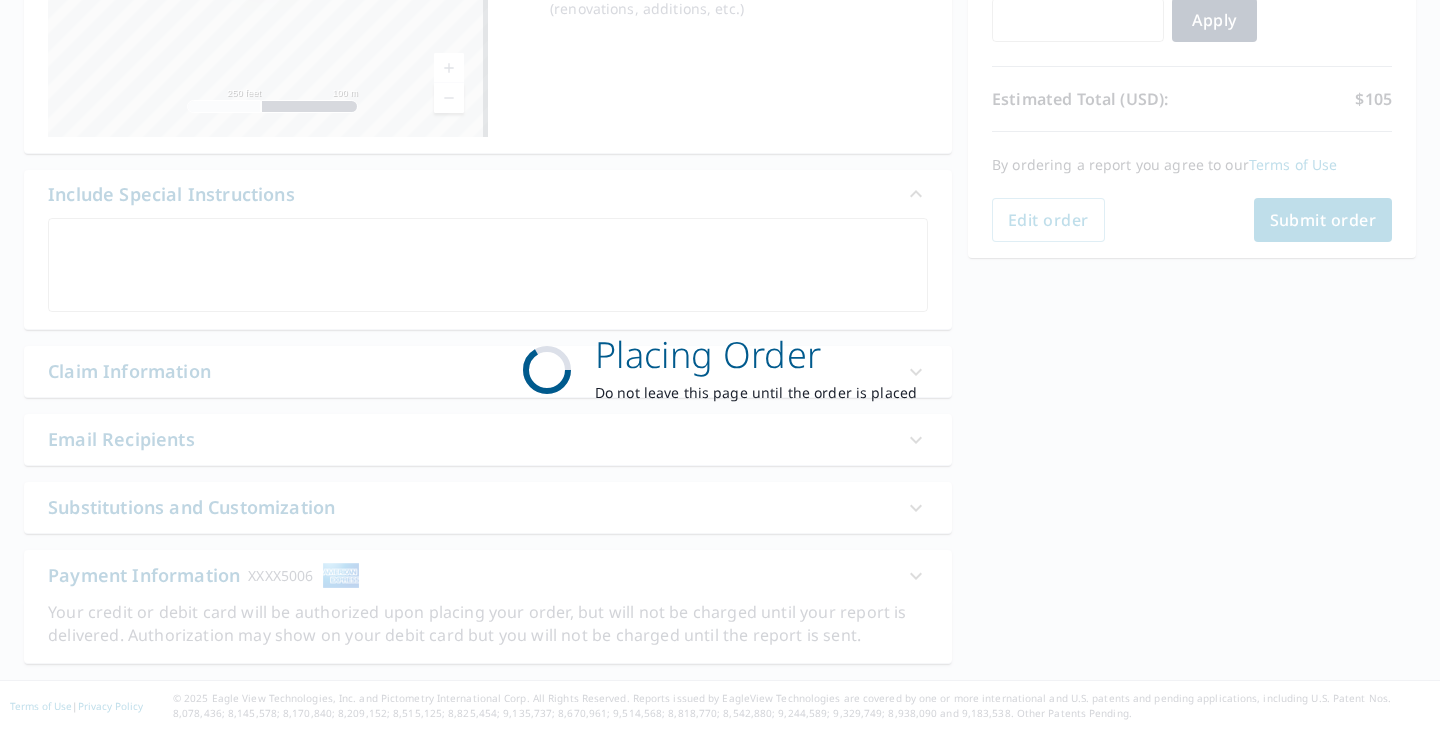 scroll, scrollTop: 380, scrollLeft: 0, axis: vertical 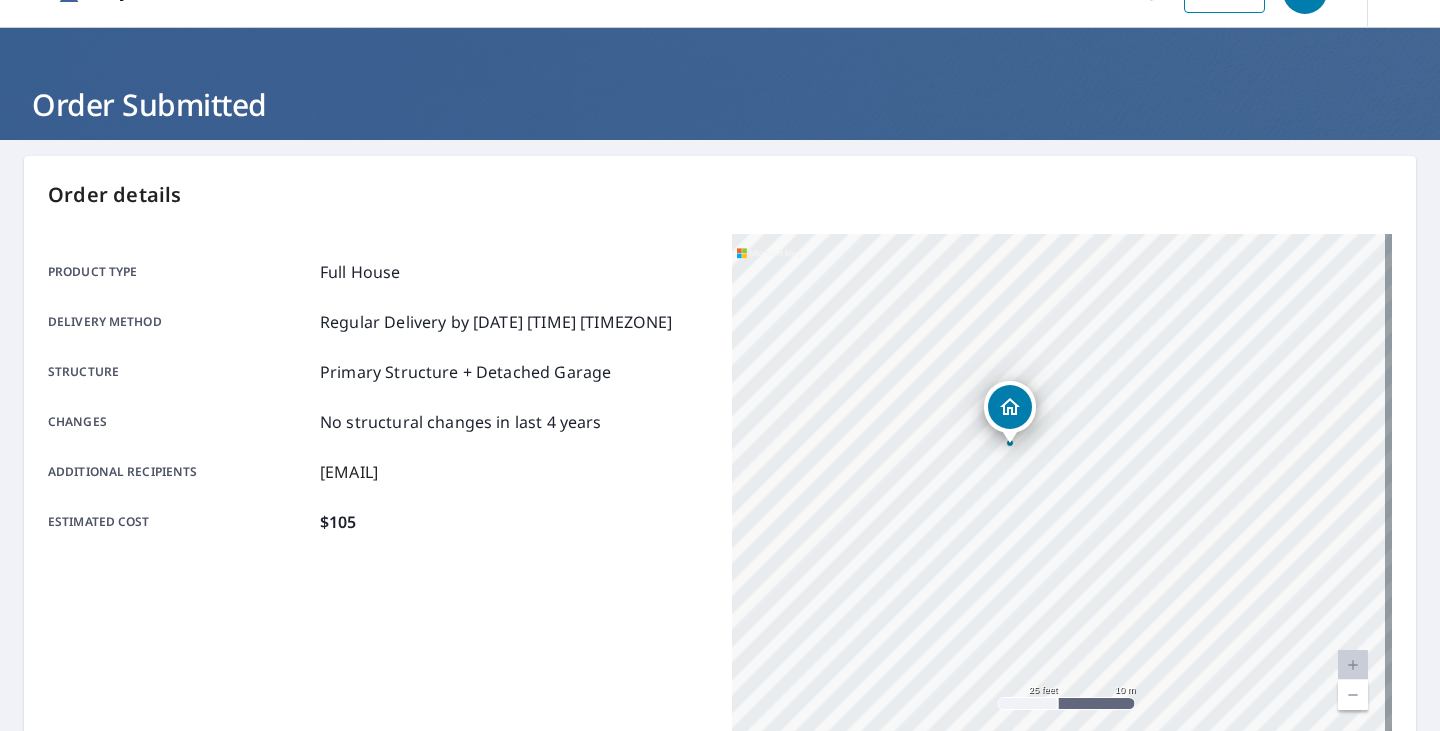 drag, startPoint x: 1309, startPoint y: 517, endPoint x: 966, endPoint y: 463, distance: 347.2247 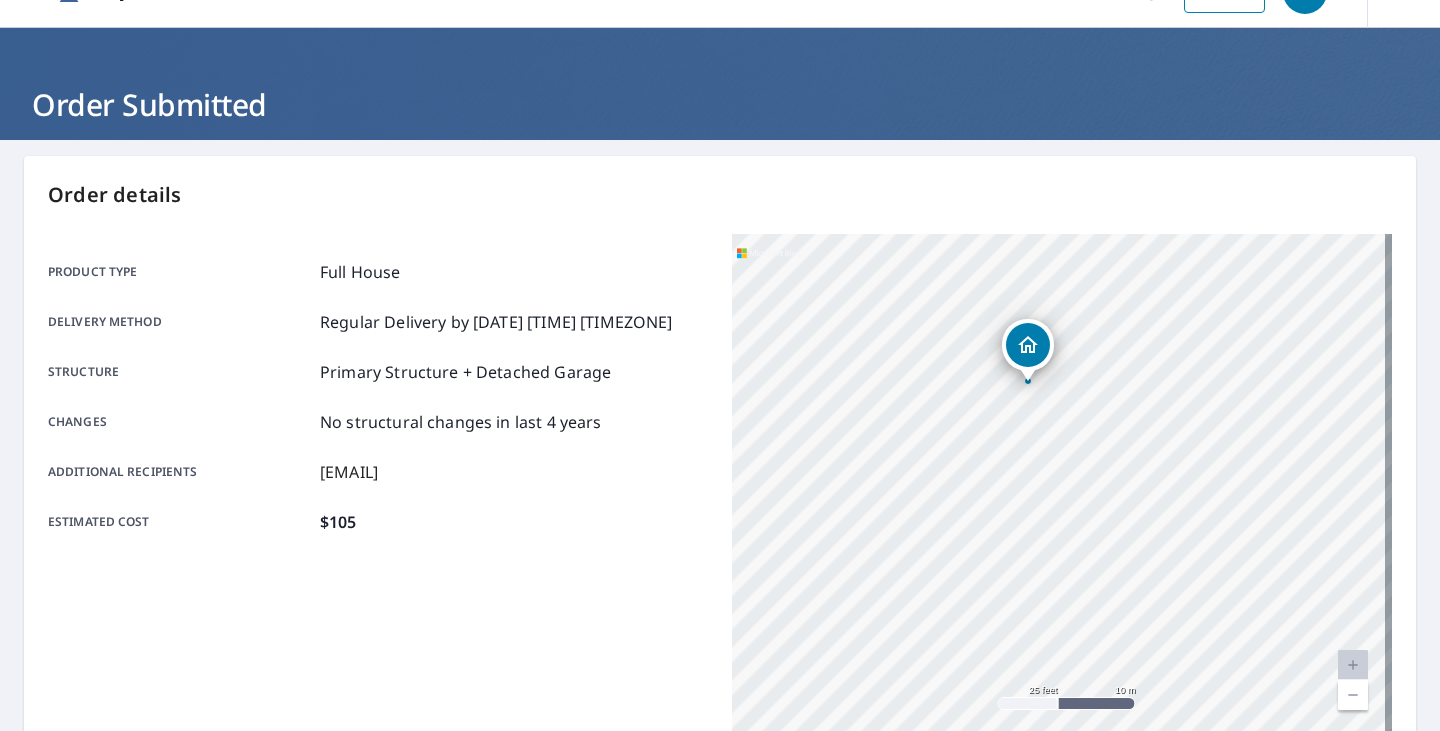drag, startPoint x: 1057, startPoint y: 551, endPoint x: 1075, endPoint y: 521, distance: 34.98571 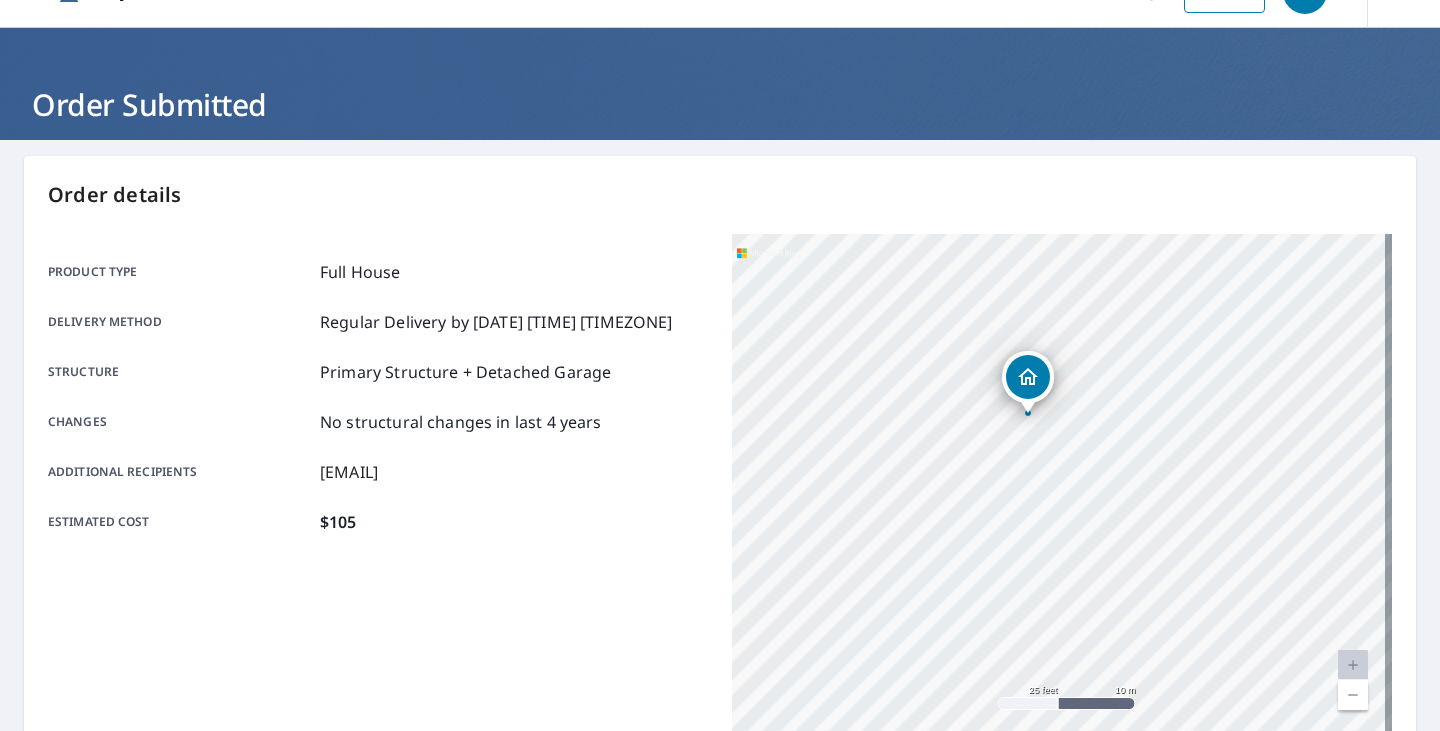 click on "Product type Full House Delivery method Regular Delivery by 8/9/2025 12:35 AM PT (Saturday) Structure Primary Structure + Detached Garage Changes No structural changes in last 4 years Additional recipients mike@zeesroofingandconstruction.com Estimated cost $105" at bounding box center (378, 484) 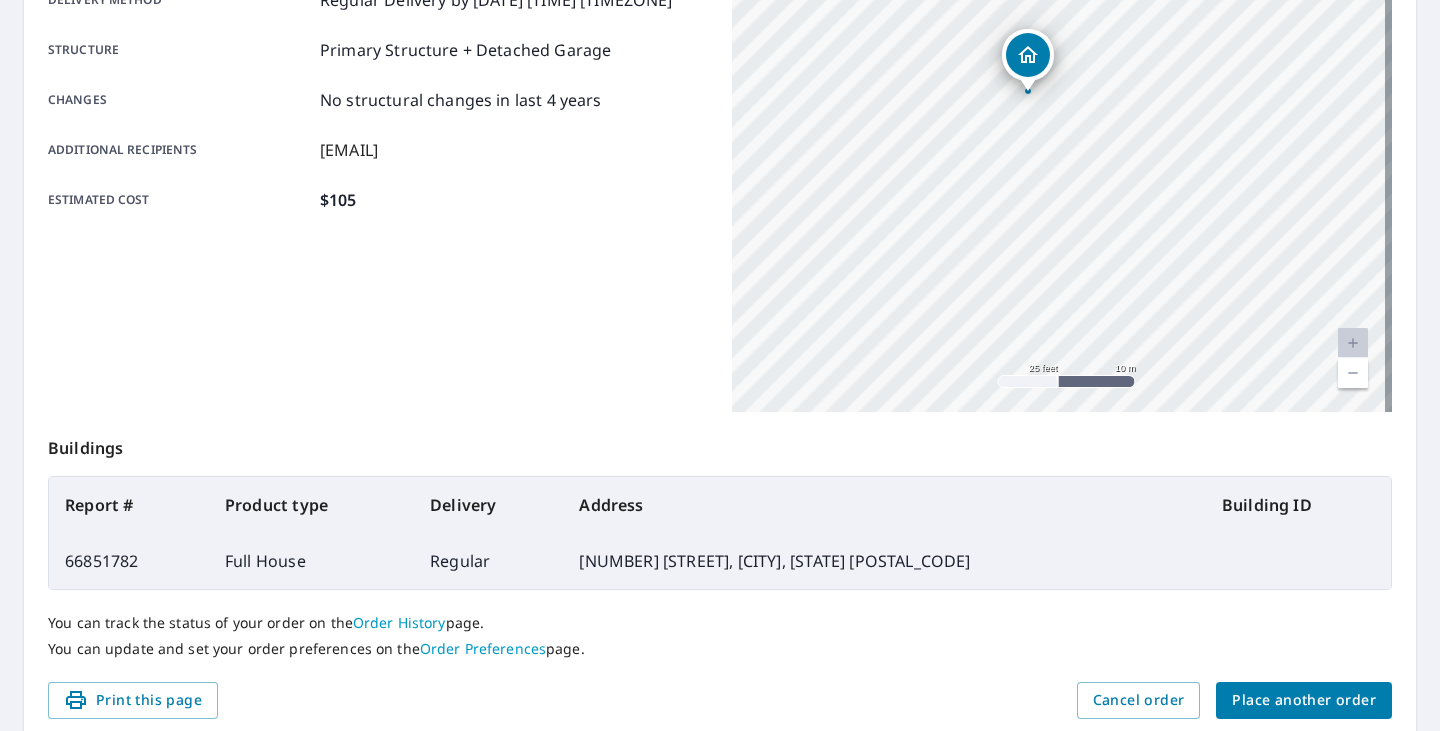 scroll, scrollTop: 345, scrollLeft: 0, axis: vertical 